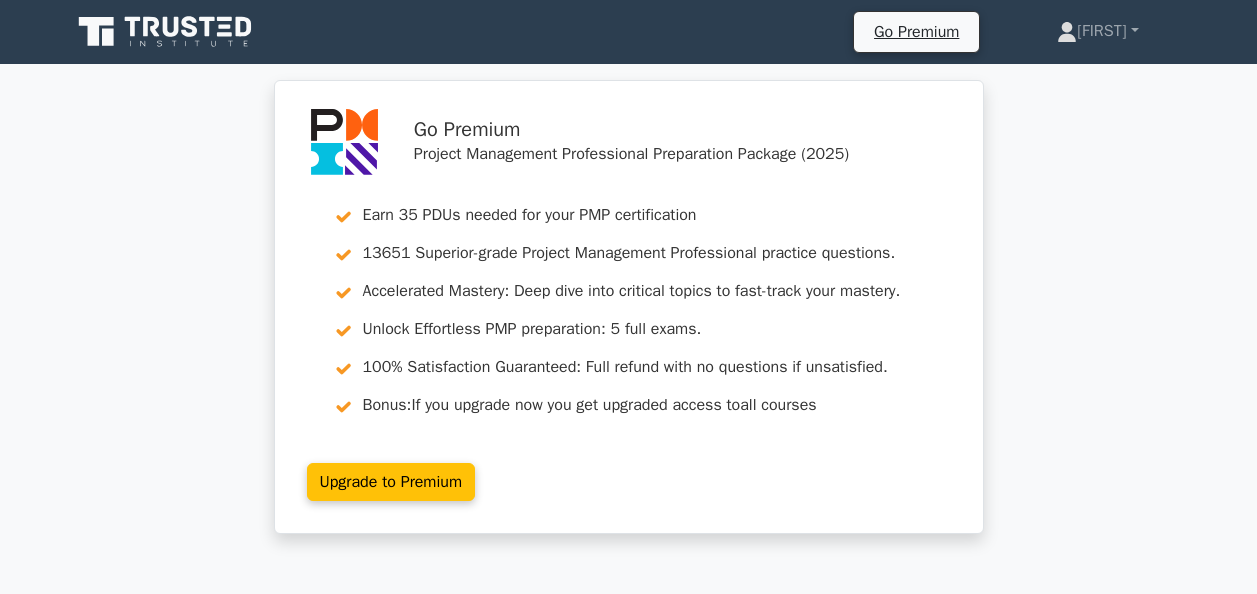 scroll, scrollTop: 2680, scrollLeft: 0, axis: vertical 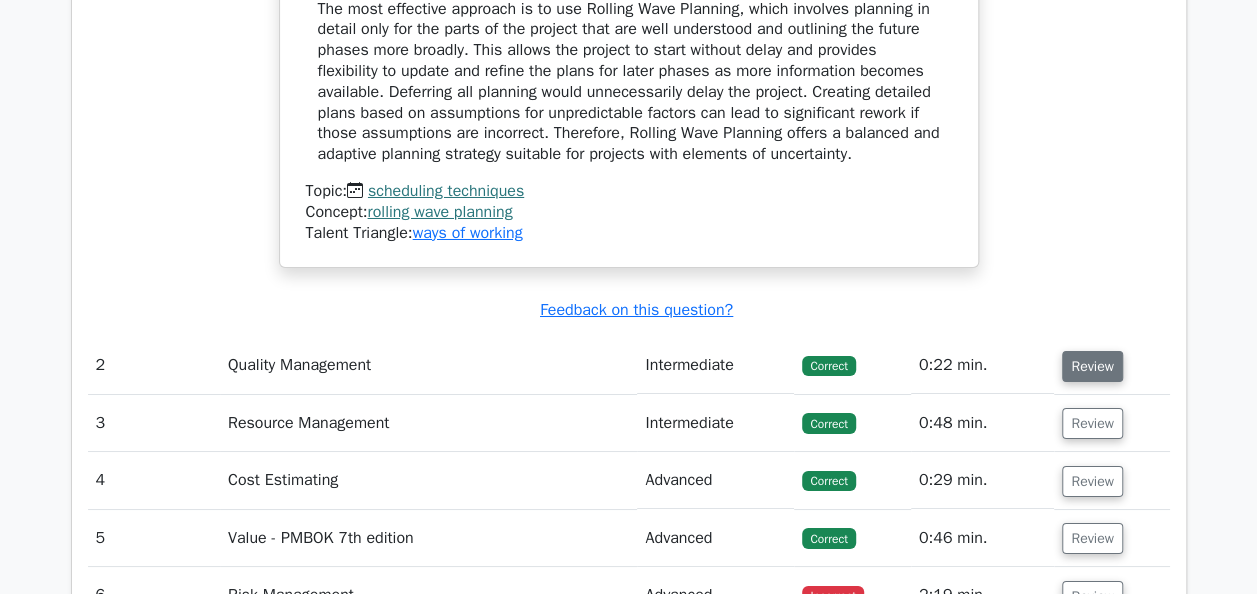 click on "Review" at bounding box center [1092, 366] 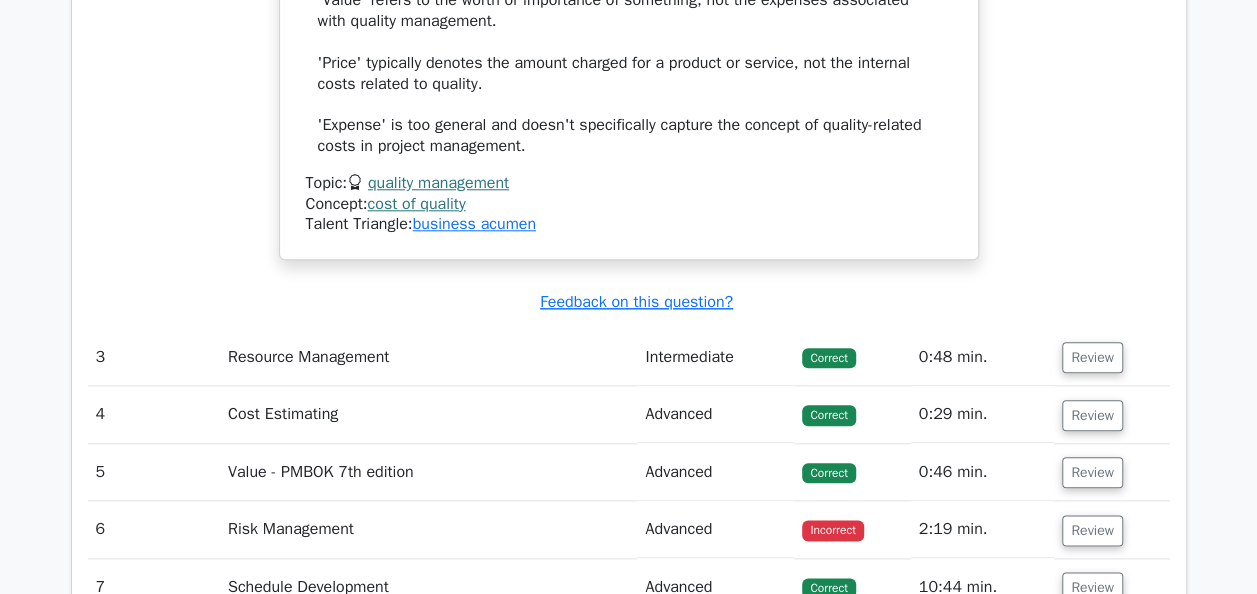 scroll, scrollTop: 4780, scrollLeft: 0, axis: vertical 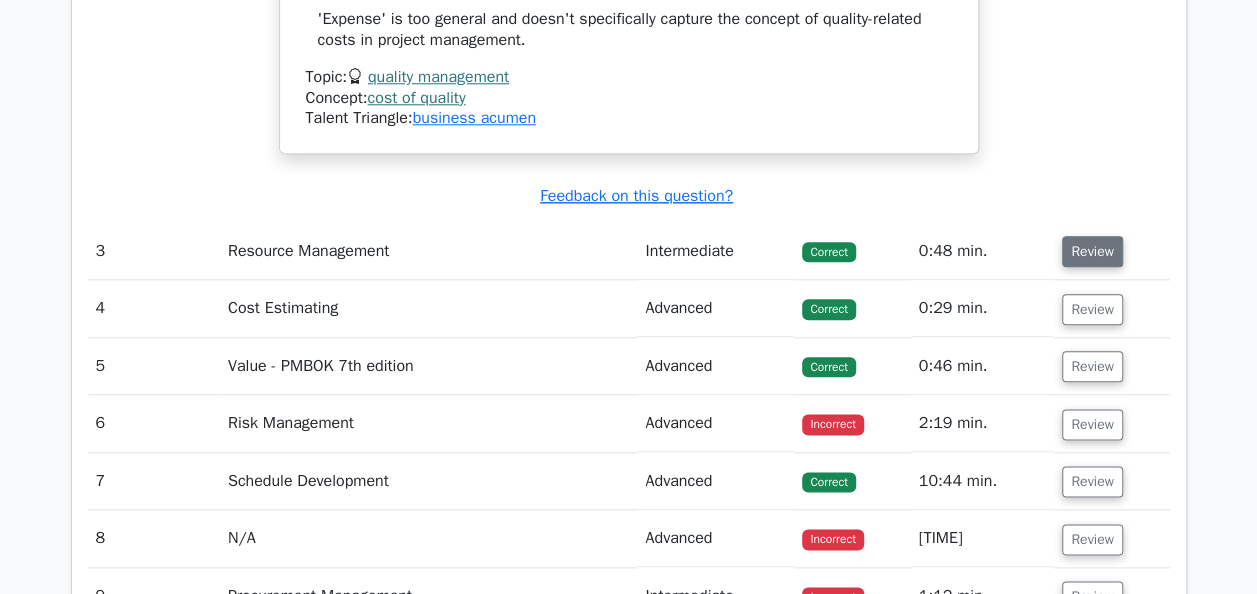 click on "Review" at bounding box center [1092, 251] 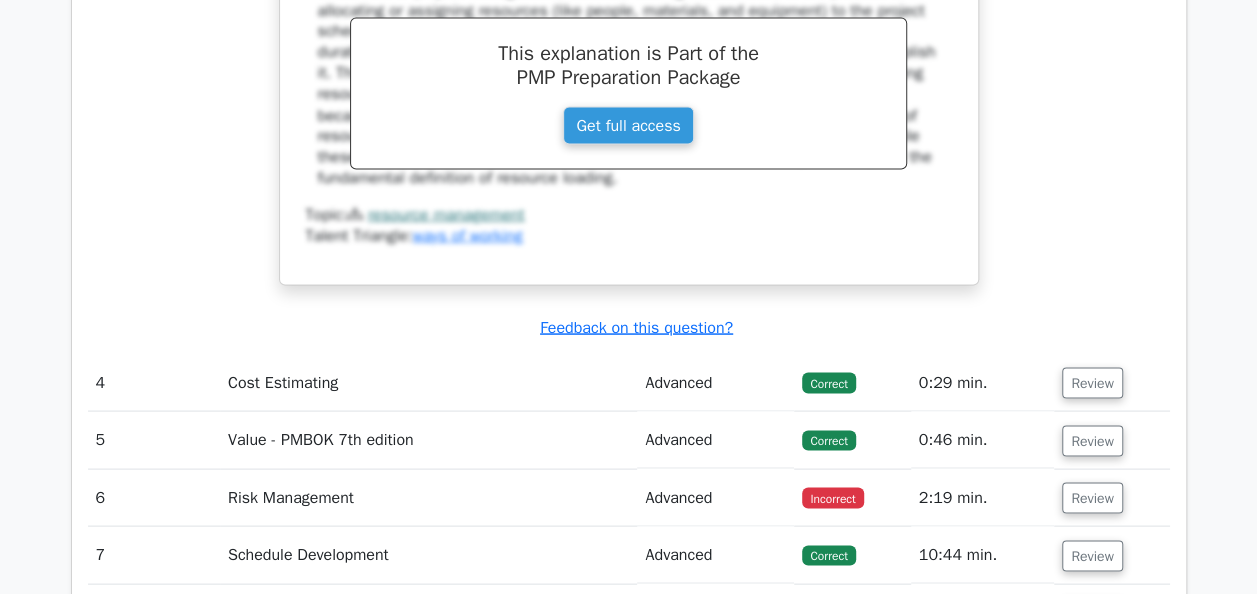 scroll, scrollTop: 5580, scrollLeft: 0, axis: vertical 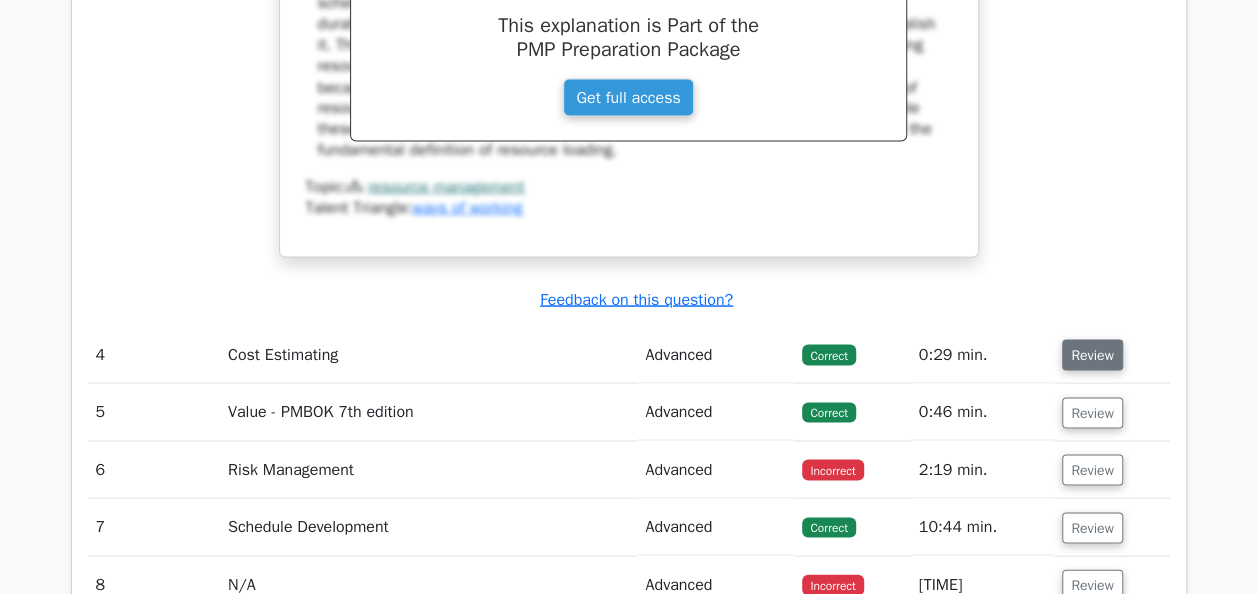 click on "Review" at bounding box center (1092, 354) 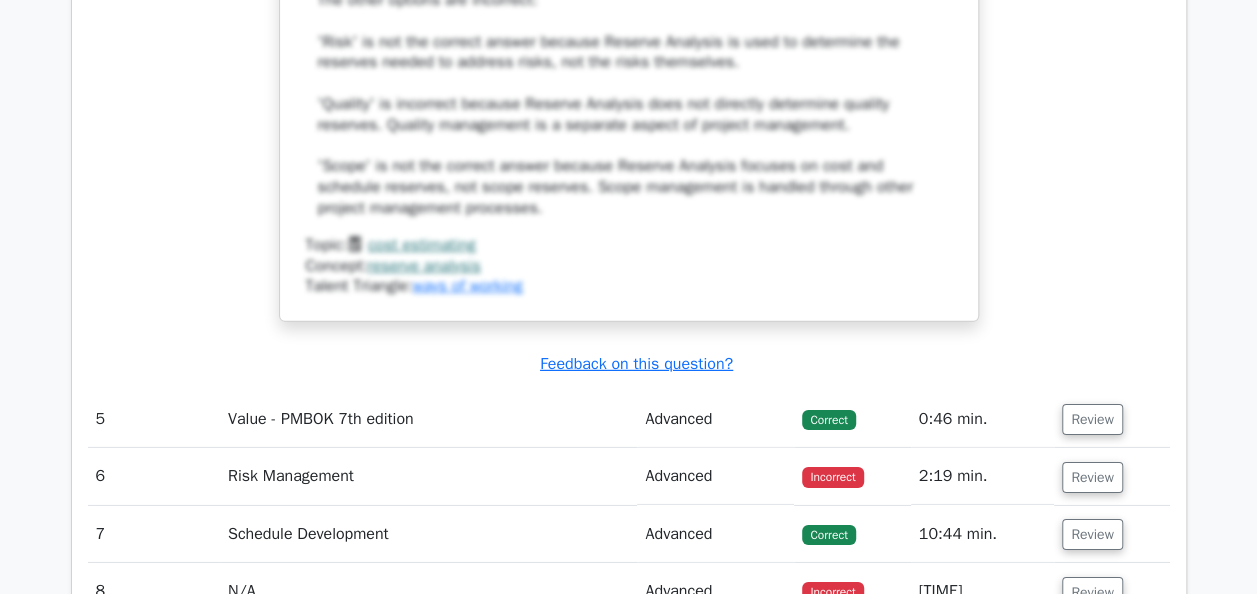 scroll, scrollTop: 6880, scrollLeft: 0, axis: vertical 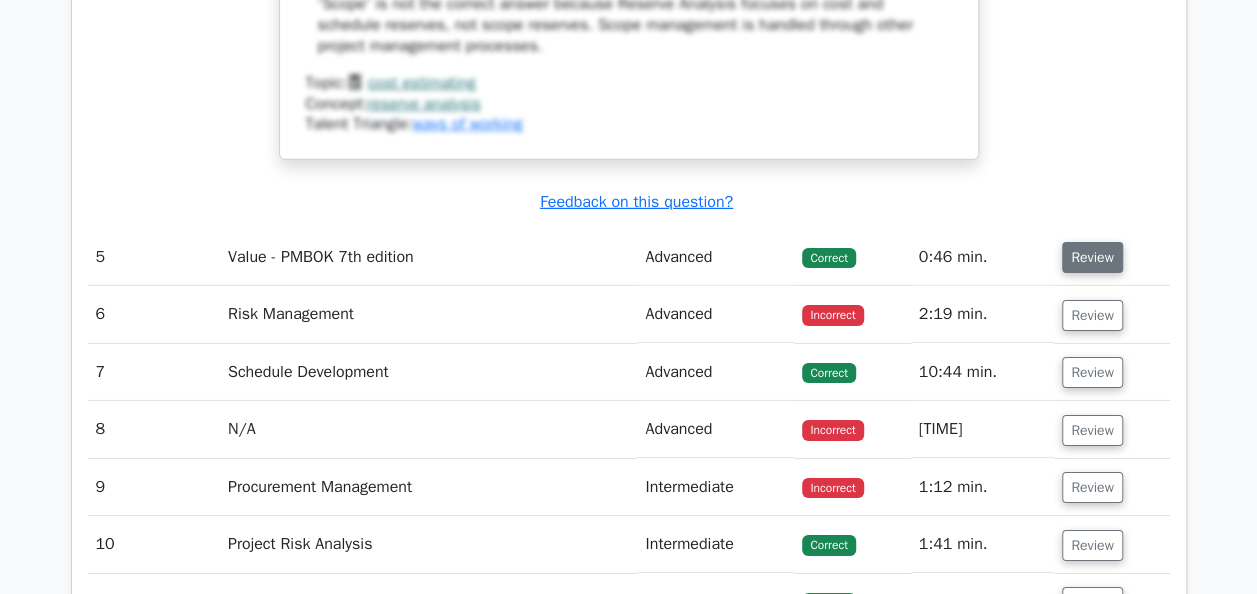 click on "Review" at bounding box center (1092, 257) 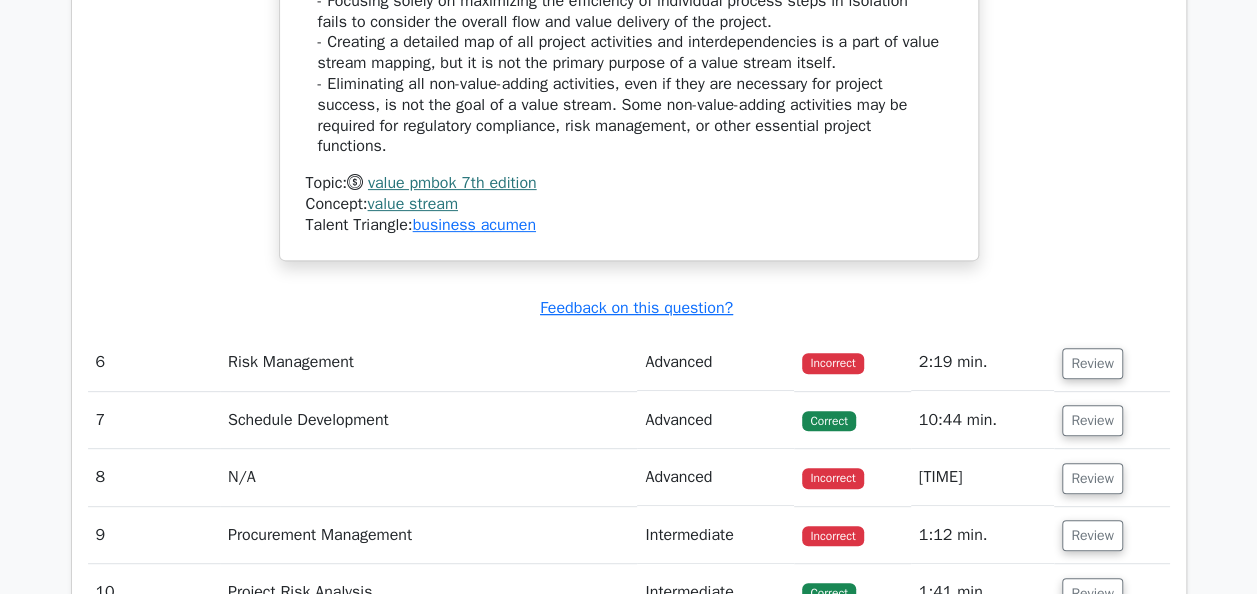 scroll, scrollTop: 7780, scrollLeft: 0, axis: vertical 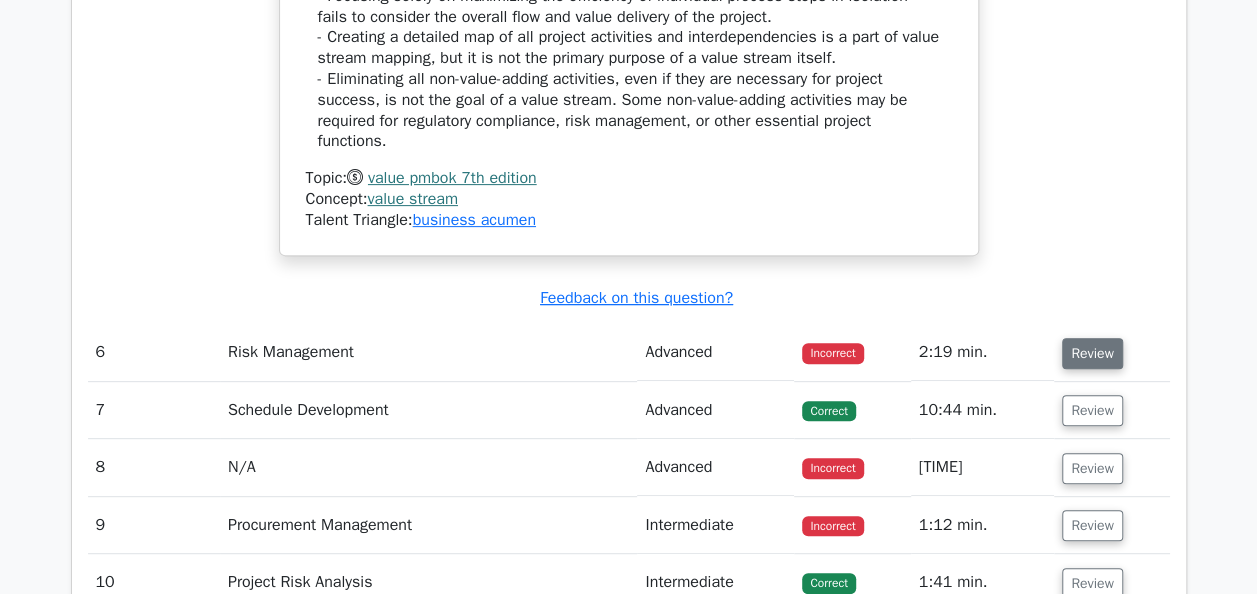 click on "Review" at bounding box center [1092, 353] 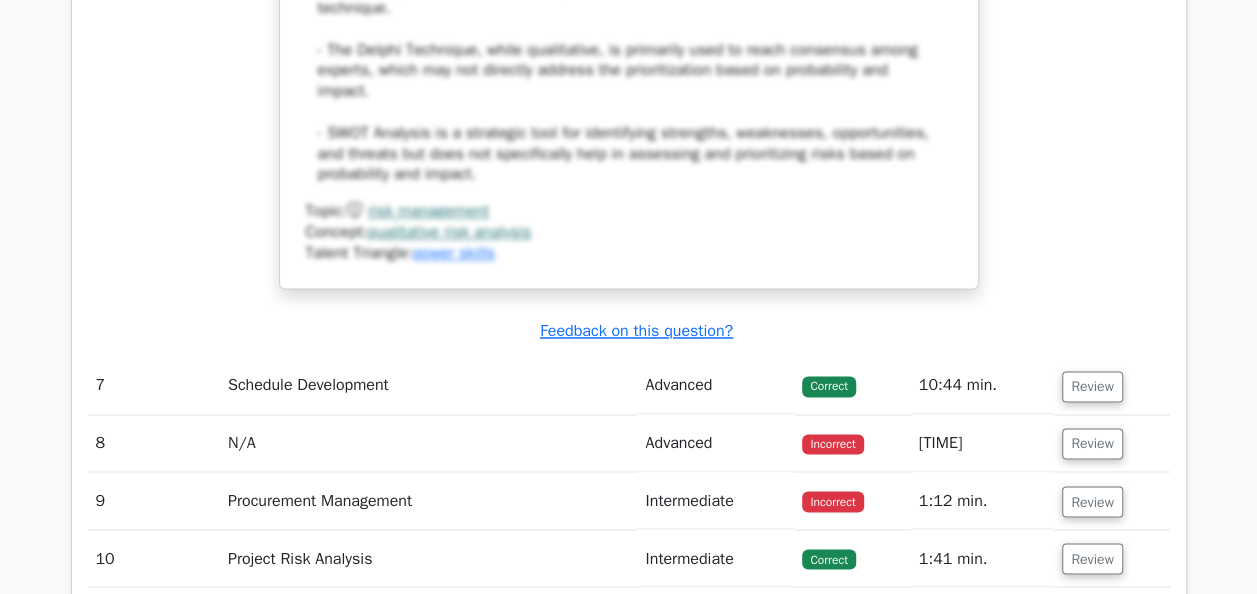 scroll, scrollTop: 9080, scrollLeft: 0, axis: vertical 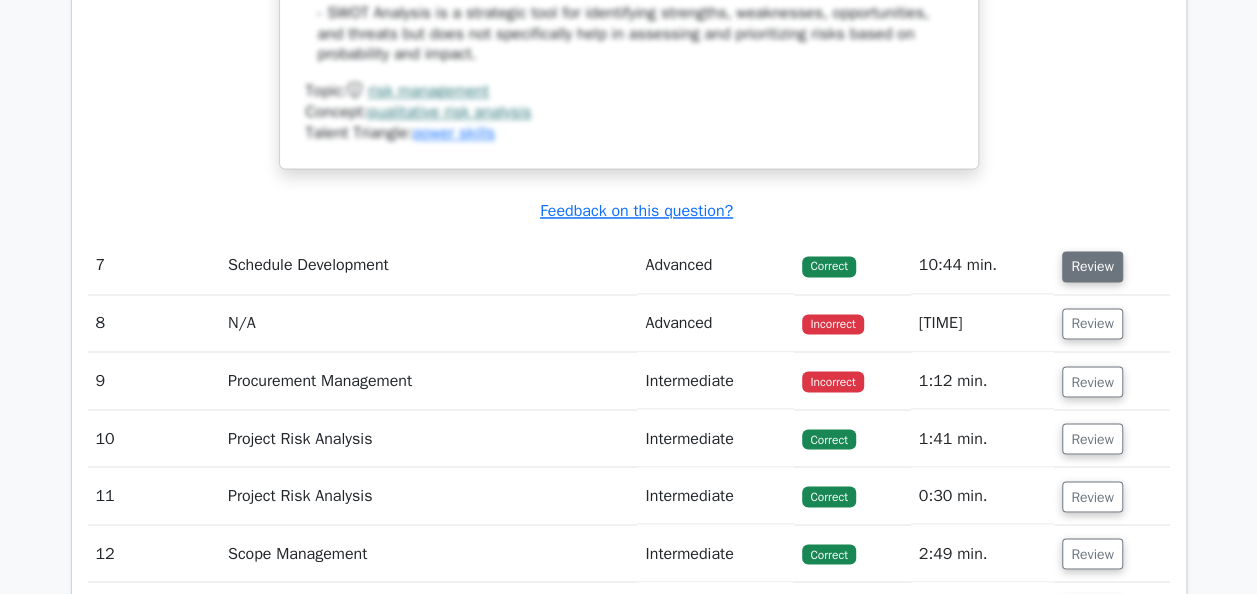 click on "Review" at bounding box center (1092, 266) 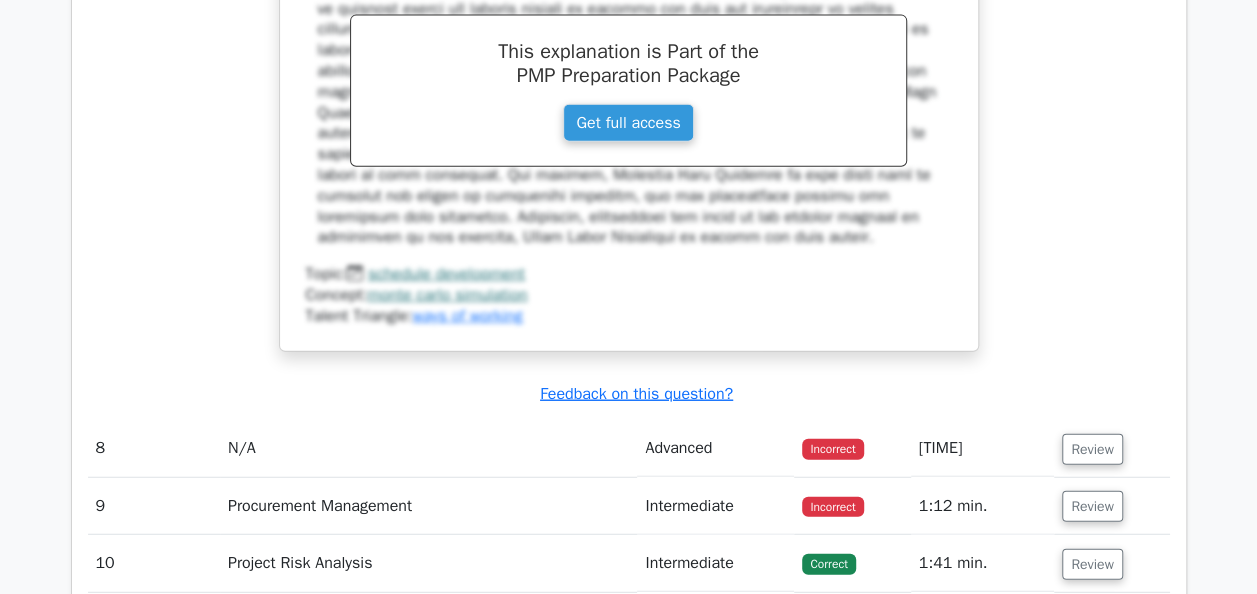 scroll, scrollTop: 9880, scrollLeft: 0, axis: vertical 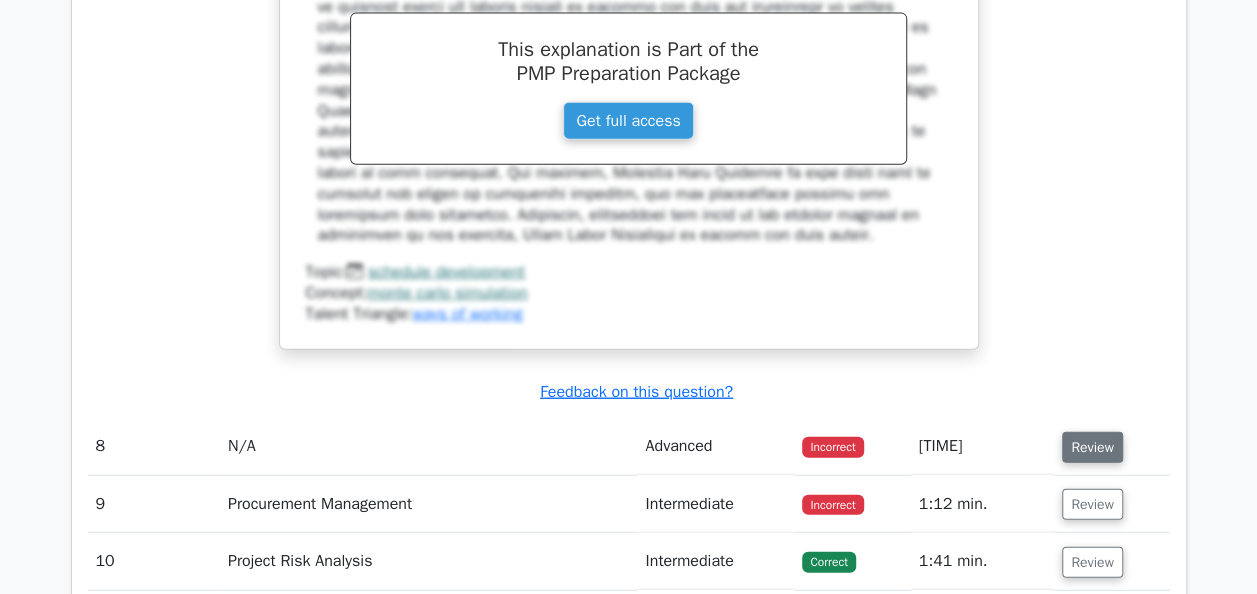 click on "Review" at bounding box center [1092, 447] 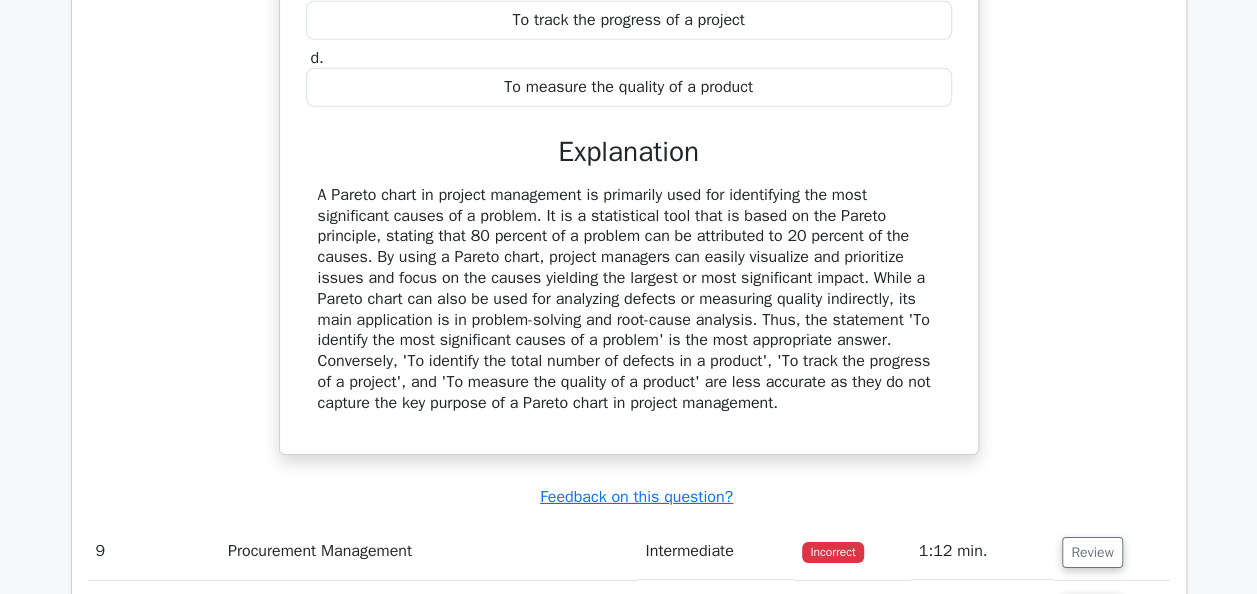 scroll, scrollTop: 10680, scrollLeft: 0, axis: vertical 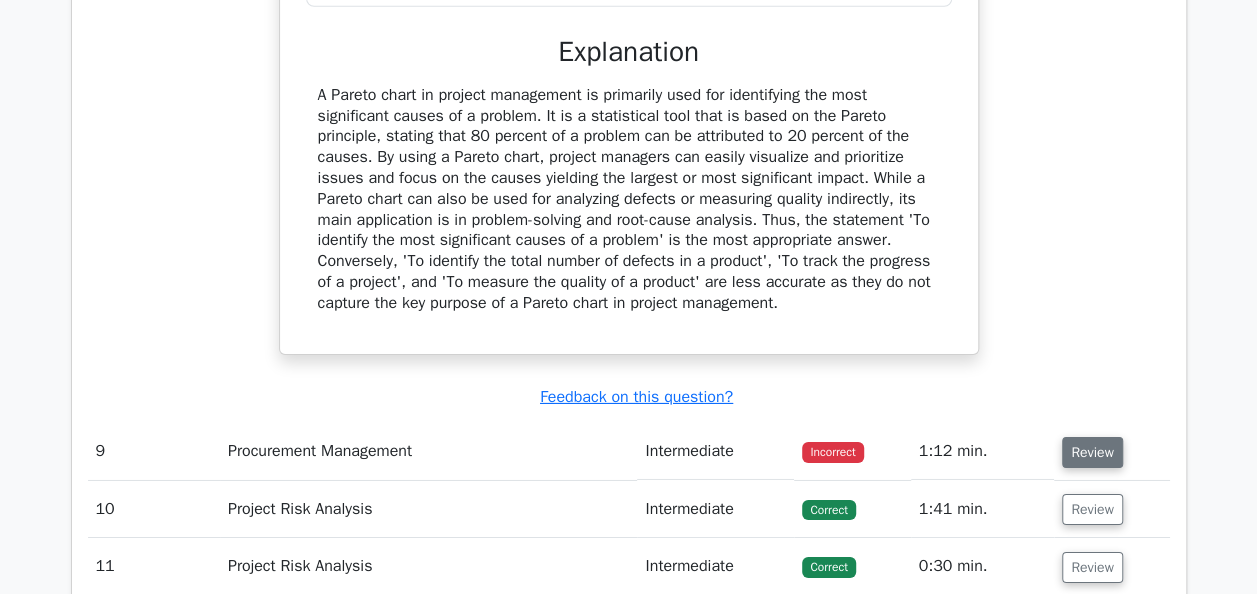 click on "Review" at bounding box center [1092, 452] 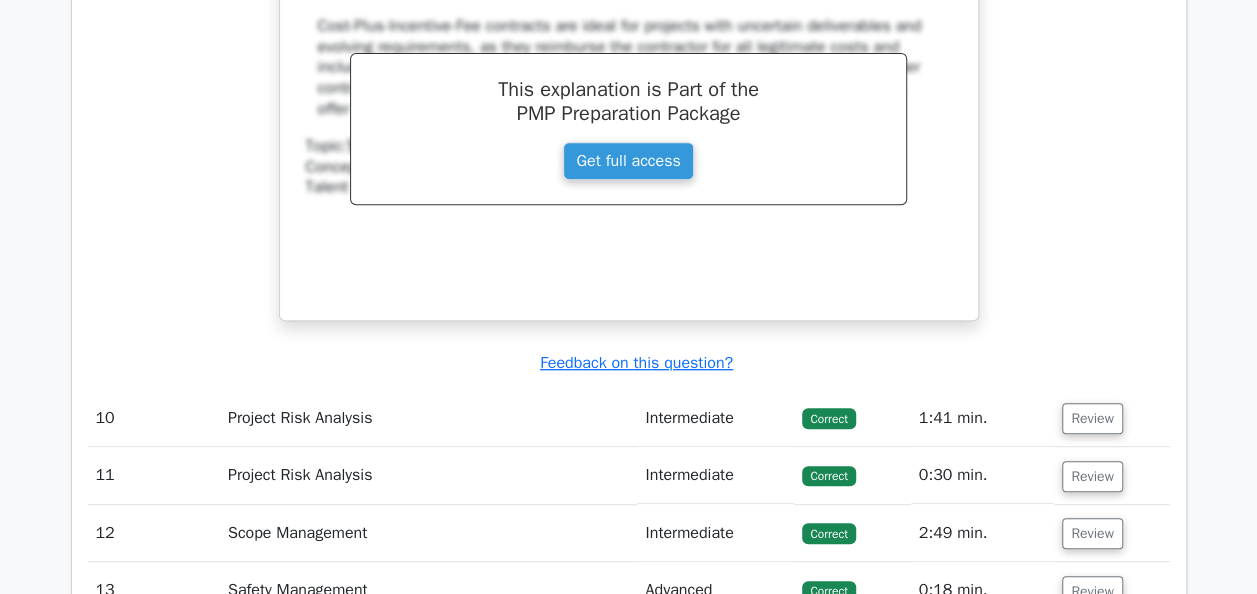 scroll, scrollTop: 11880, scrollLeft: 0, axis: vertical 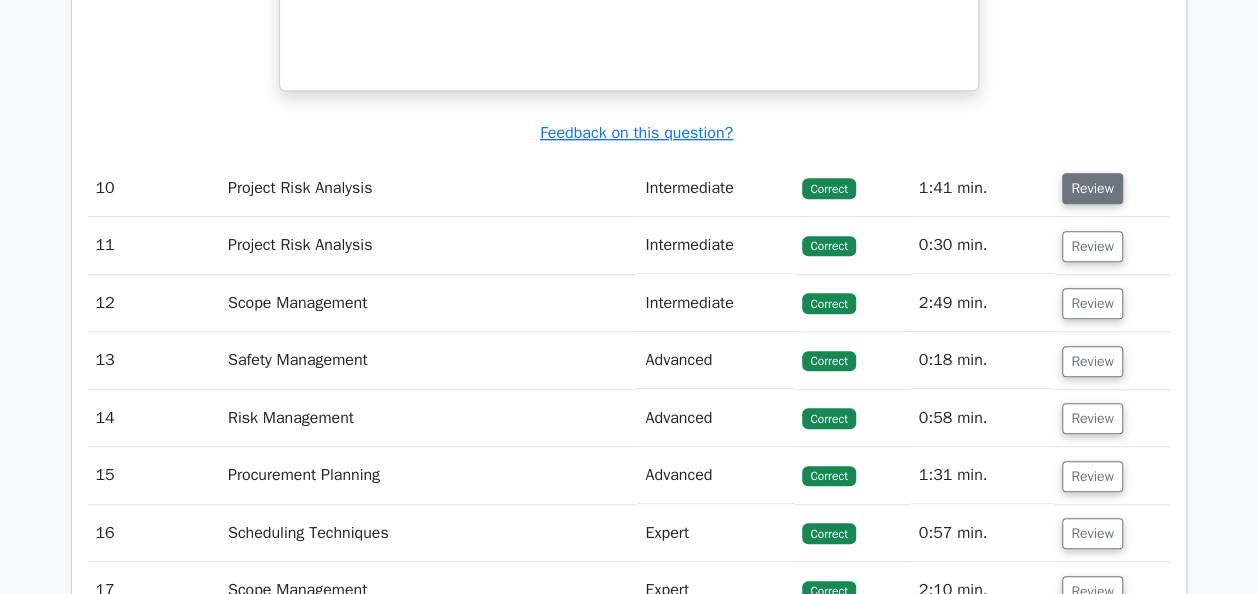 click on "Review" at bounding box center [1092, 188] 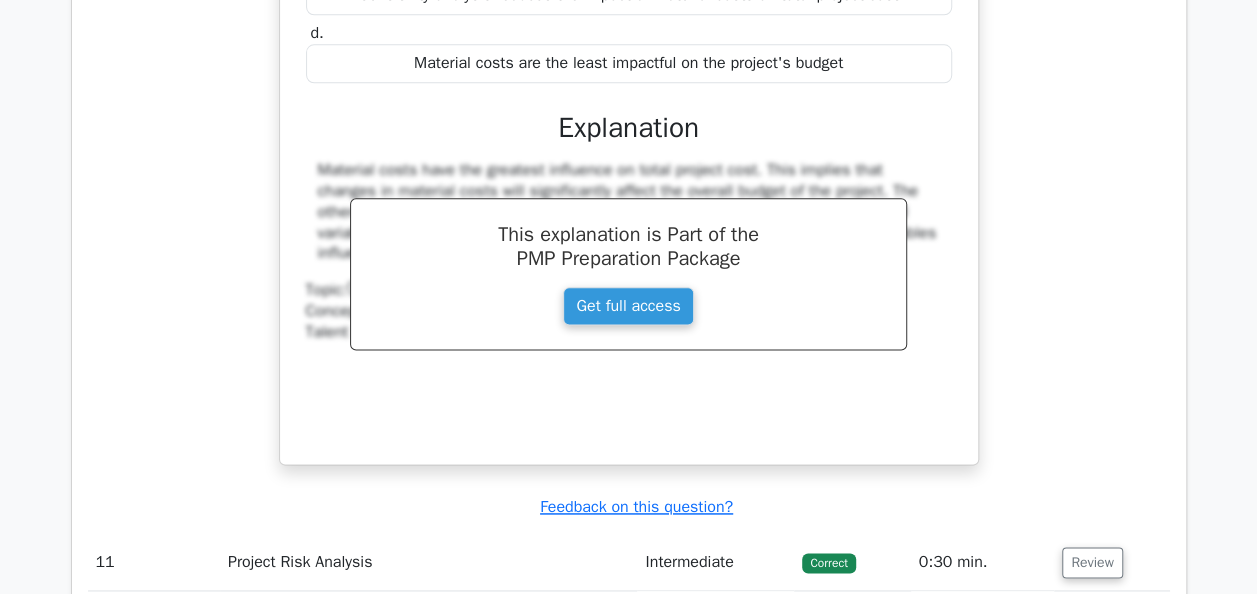 scroll, scrollTop: 12580, scrollLeft: 0, axis: vertical 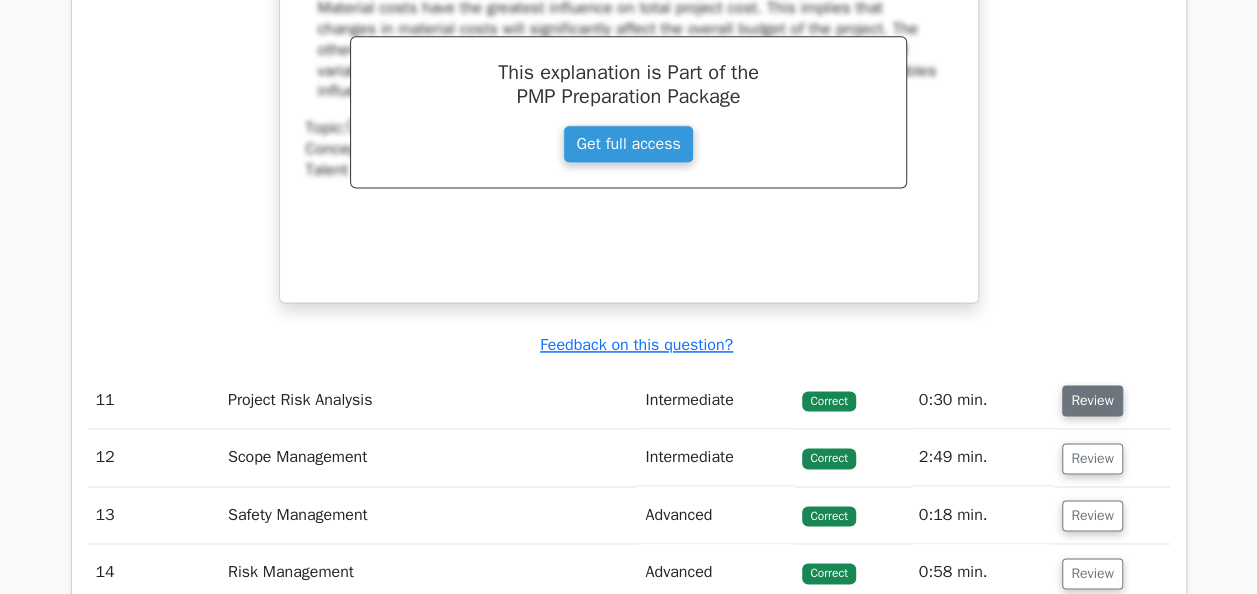 click on "Review" at bounding box center [1092, 400] 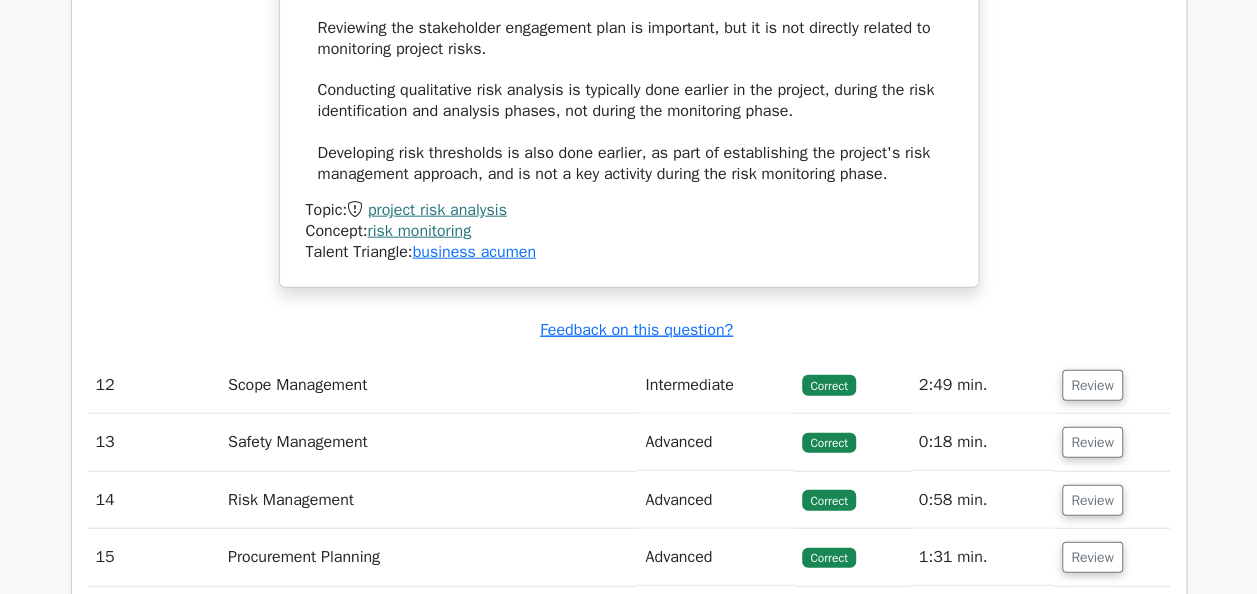 scroll, scrollTop: 13680, scrollLeft: 0, axis: vertical 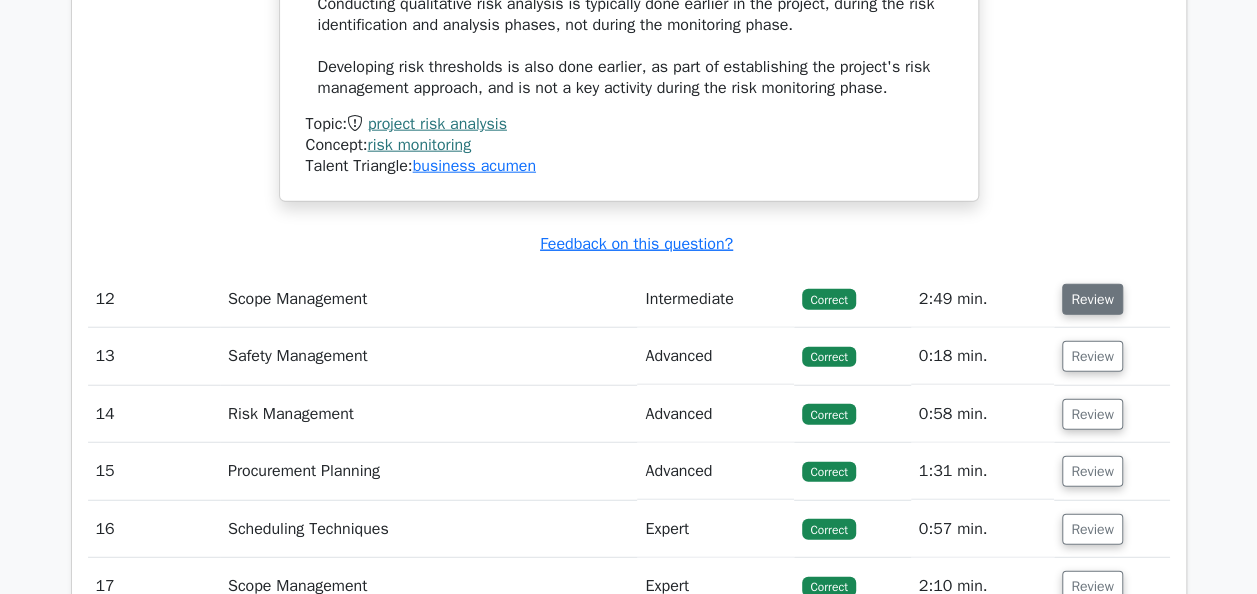 click on "Review" at bounding box center (1092, 299) 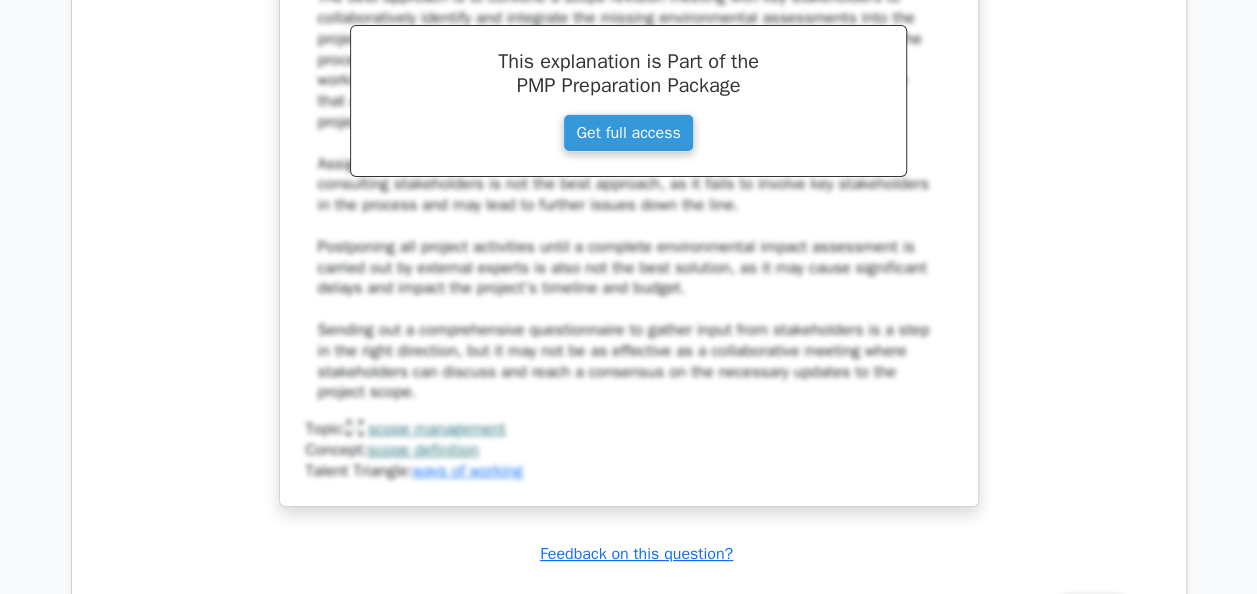 scroll, scrollTop: 15080, scrollLeft: 0, axis: vertical 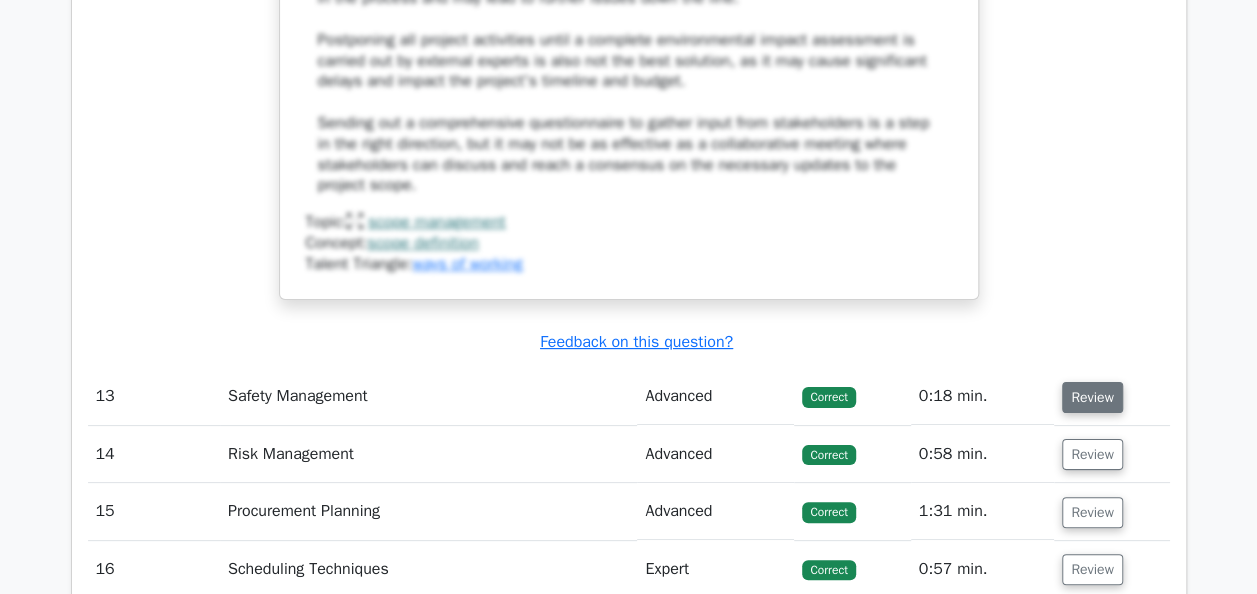 click on "Review" at bounding box center (1092, 397) 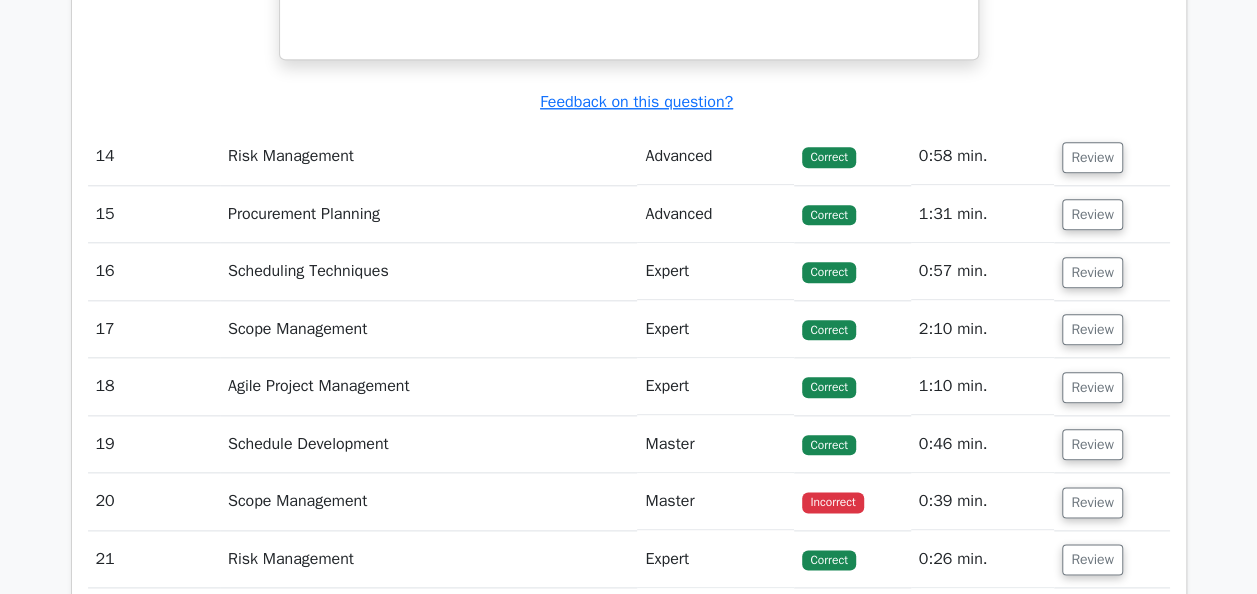 scroll, scrollTop: 15980, scrollLeft: 0, axis: vertical 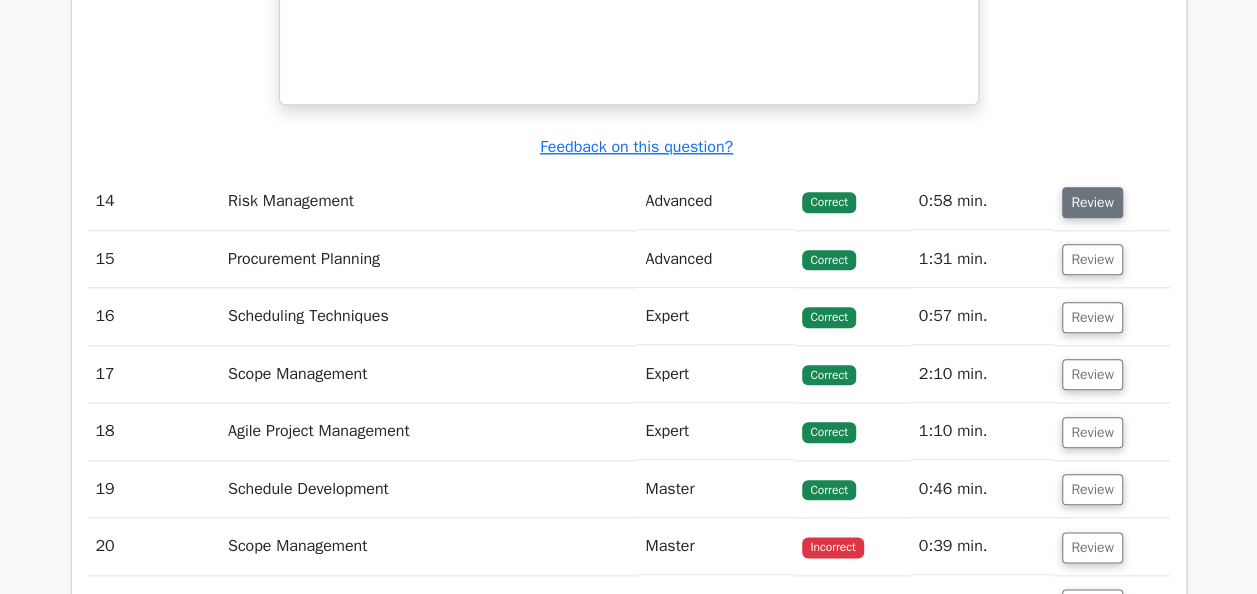 click on "Review" at bounding box center (1092, 202) 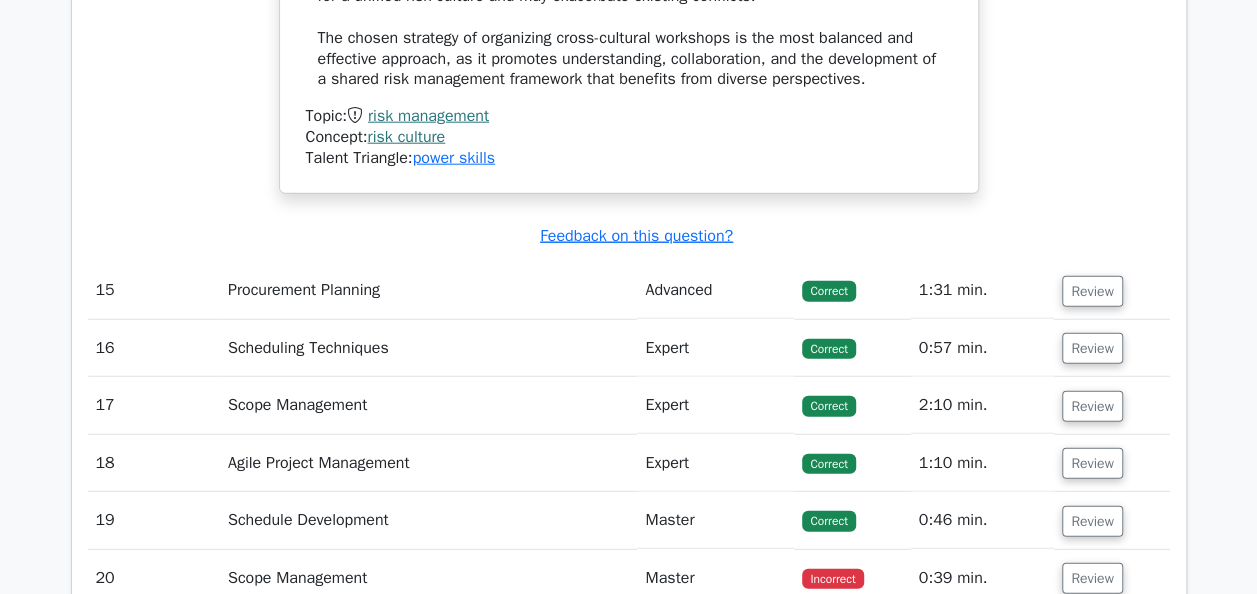 scroll, scrollTop: 17580, scrollLeft: 0, axis: vertical 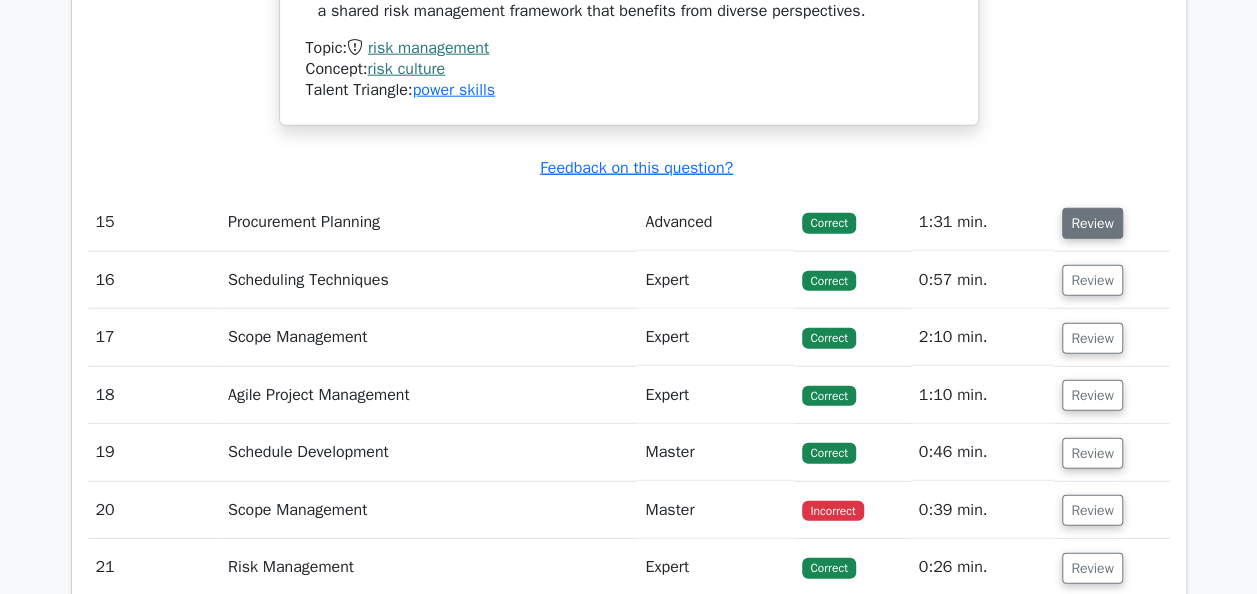 click on "Review" at bounding box center (1092, 223) 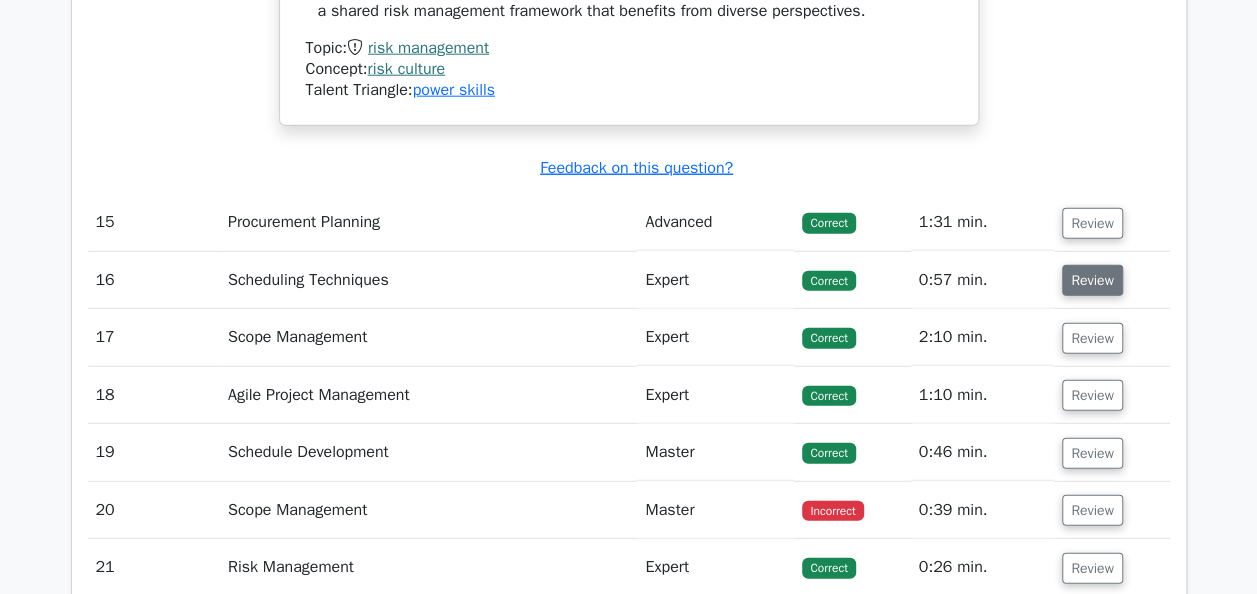 click on "Review" at bounding box center (1092, 280) 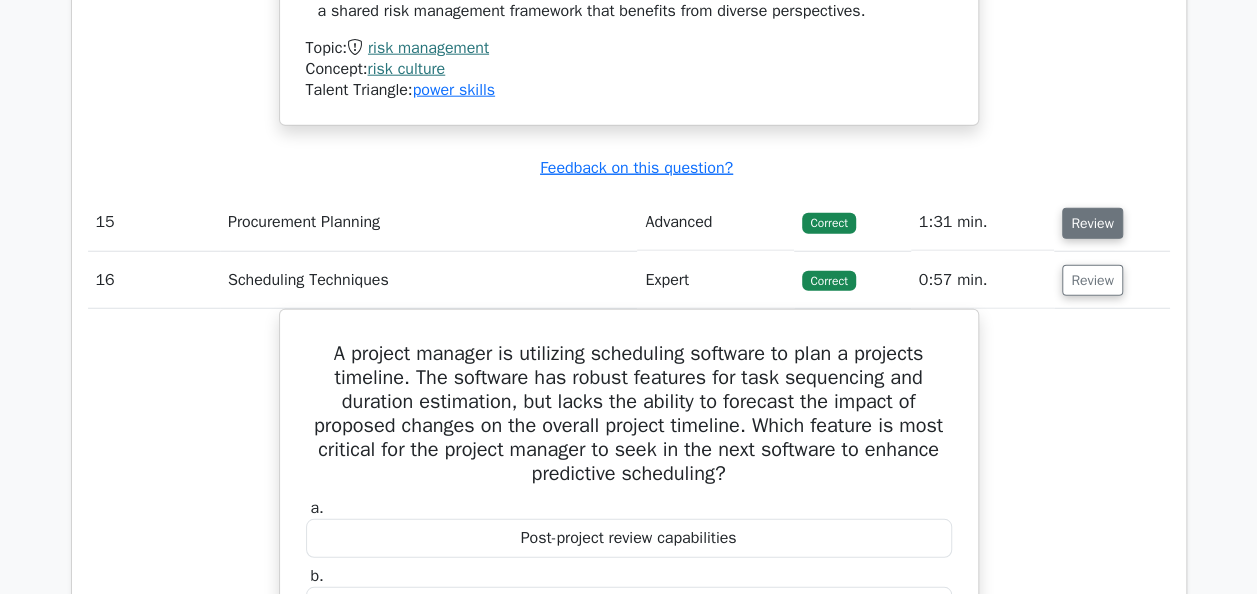 click on "Review" at bounding box center (1092, 223) 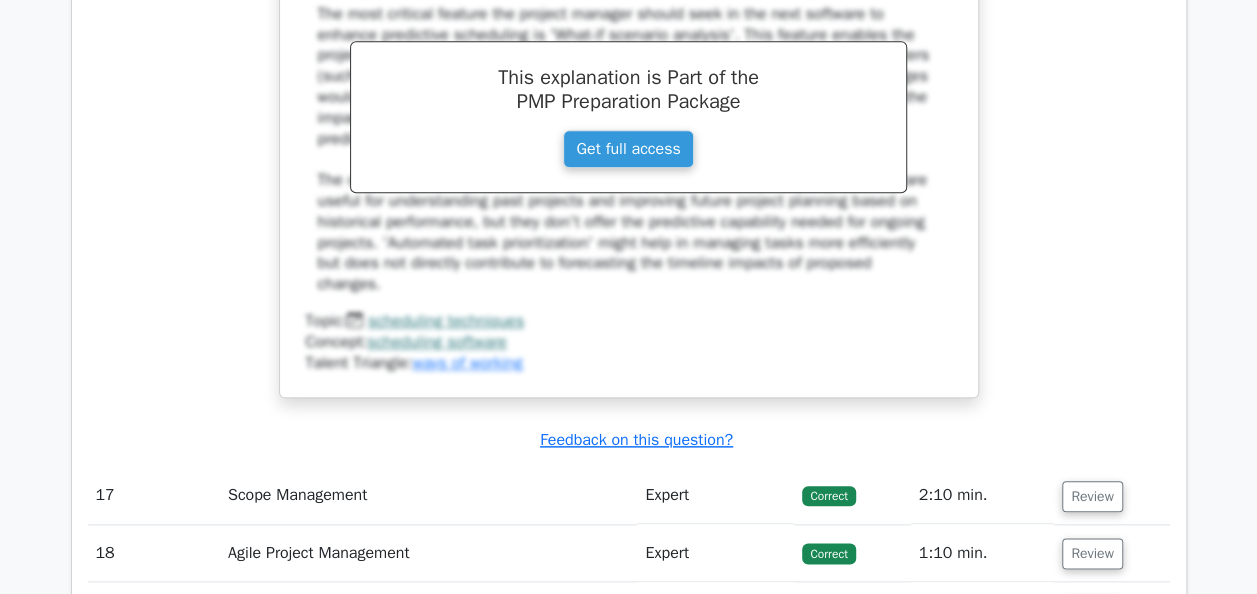scroll, scrollTop: 19880, scrollLeft: 0, axis: vertical 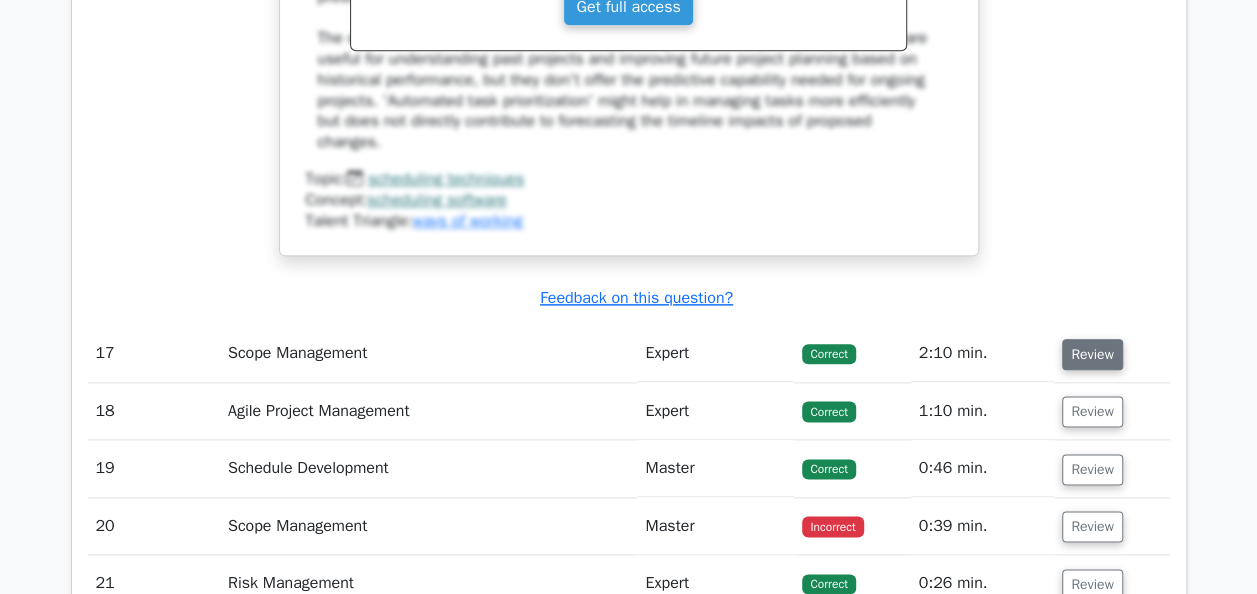 click on "Review" at bounding box center (1092, 354) 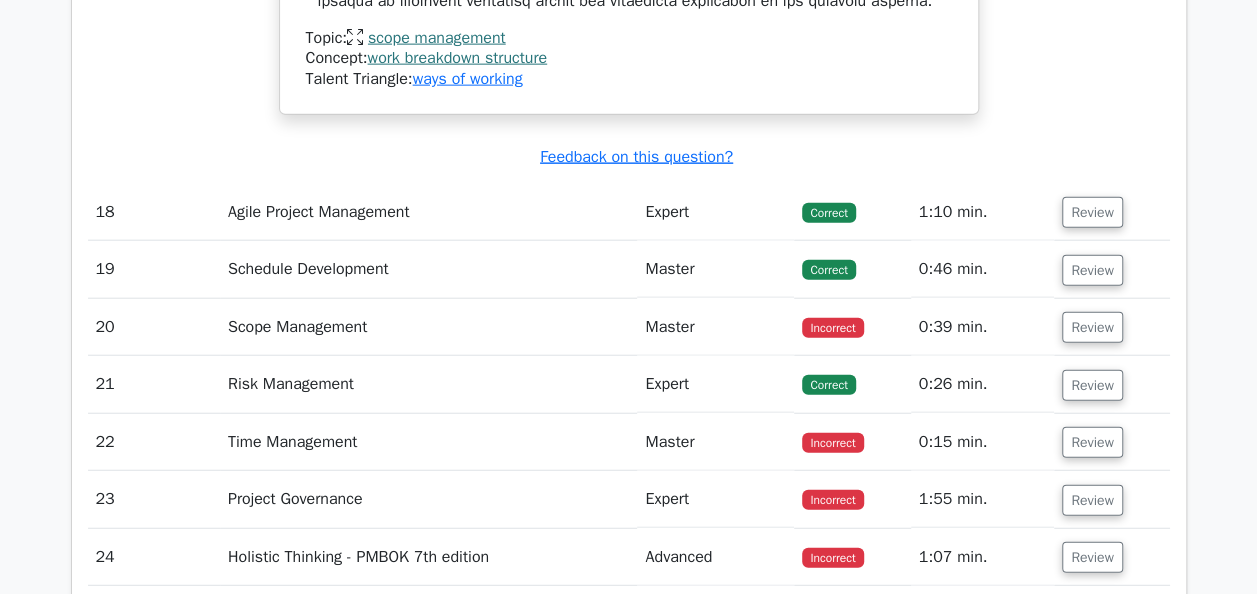 scroll, scrollTop: 21180, scrollLeft: 0, axis: vertical 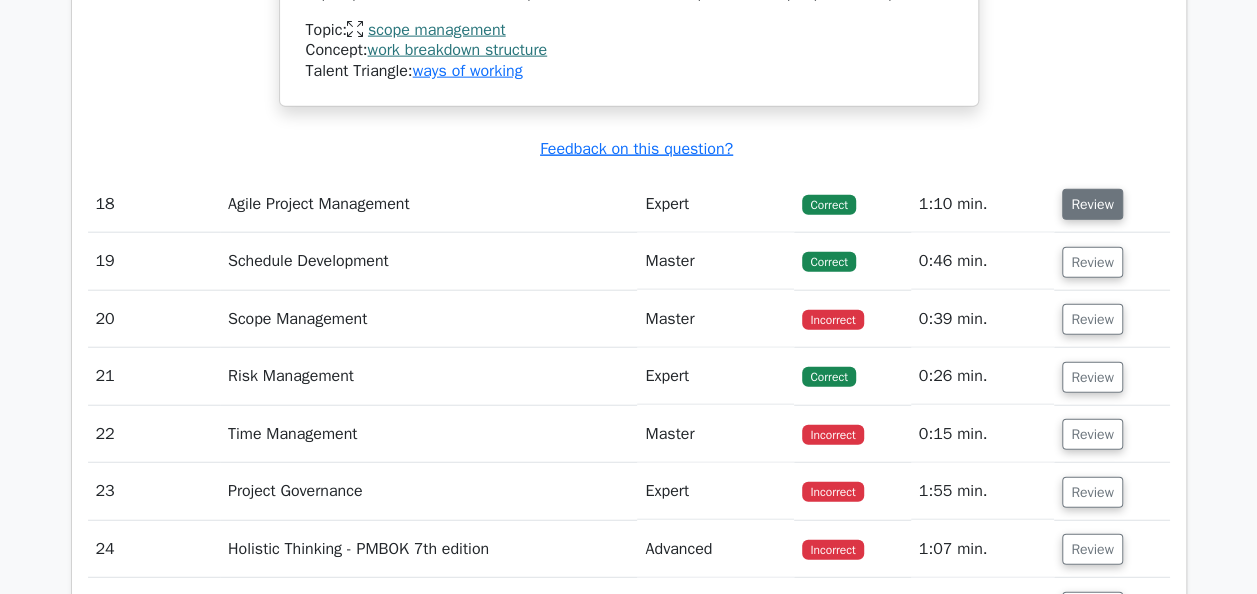 click on "Review" at bounding box center [1092, 204] 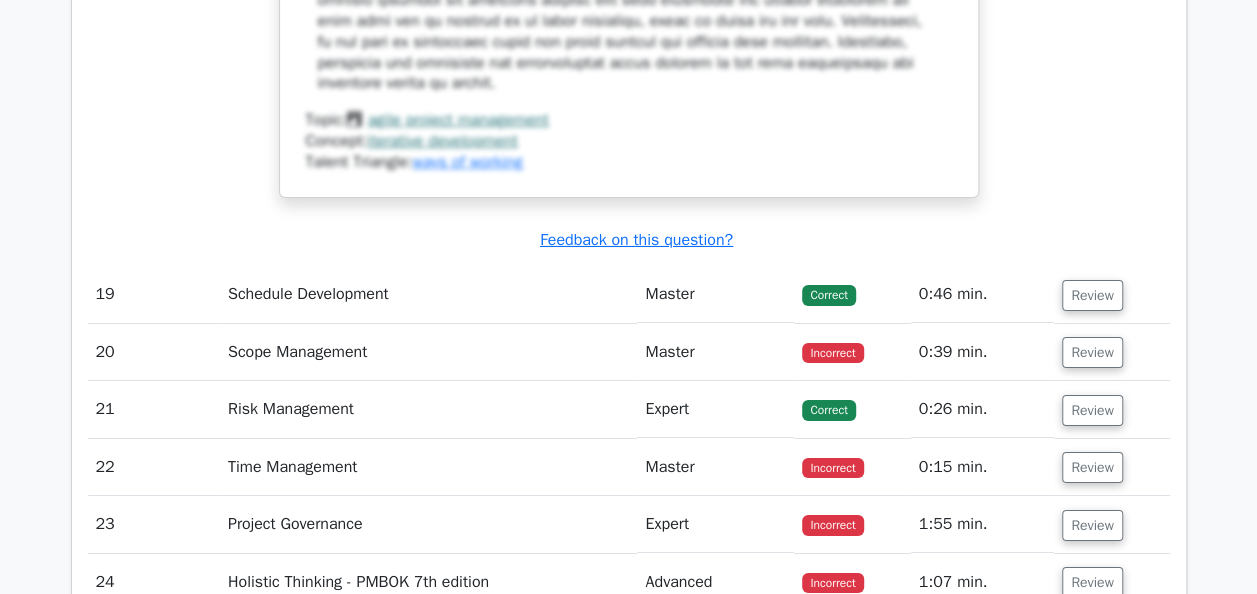 scroll, scrollTop: 22280, scrollLeft: 0, axis: vertical 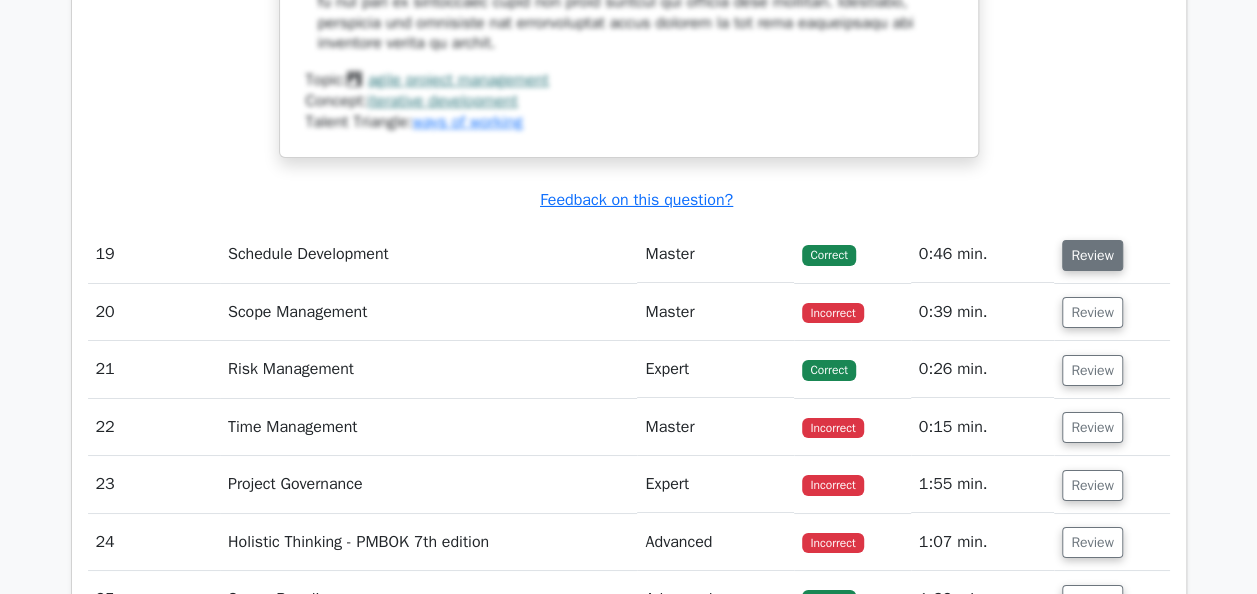 click on "Review" at bounding box center (1092, 255) 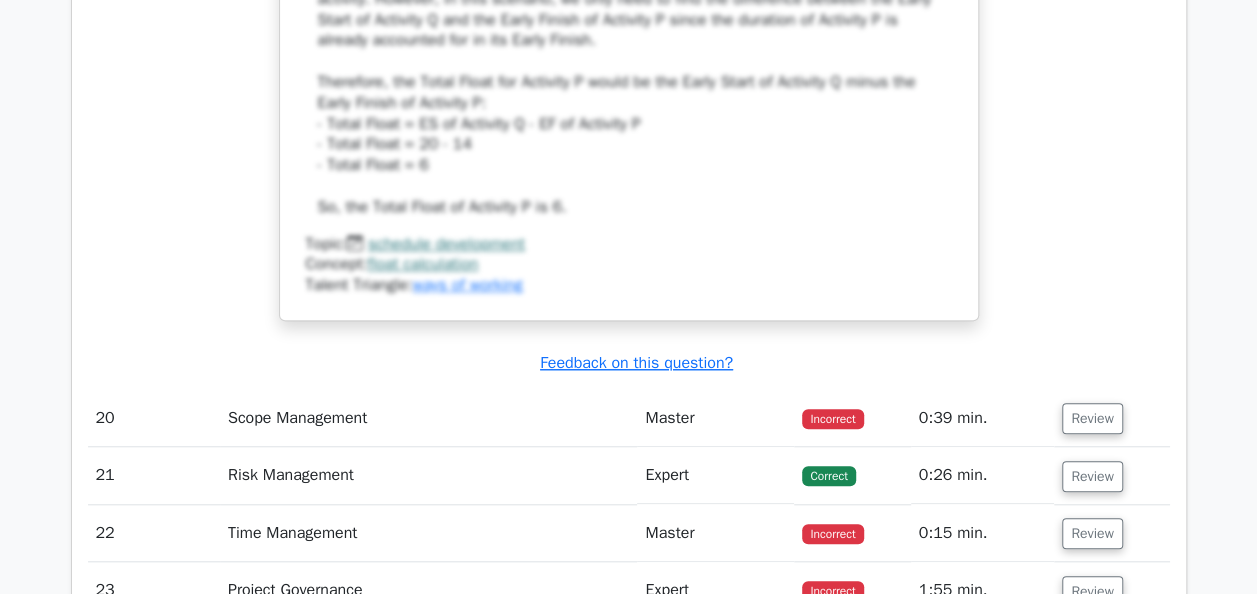 scroll, scrollTop: 23380, scrollLeft: 0, axis: vertical 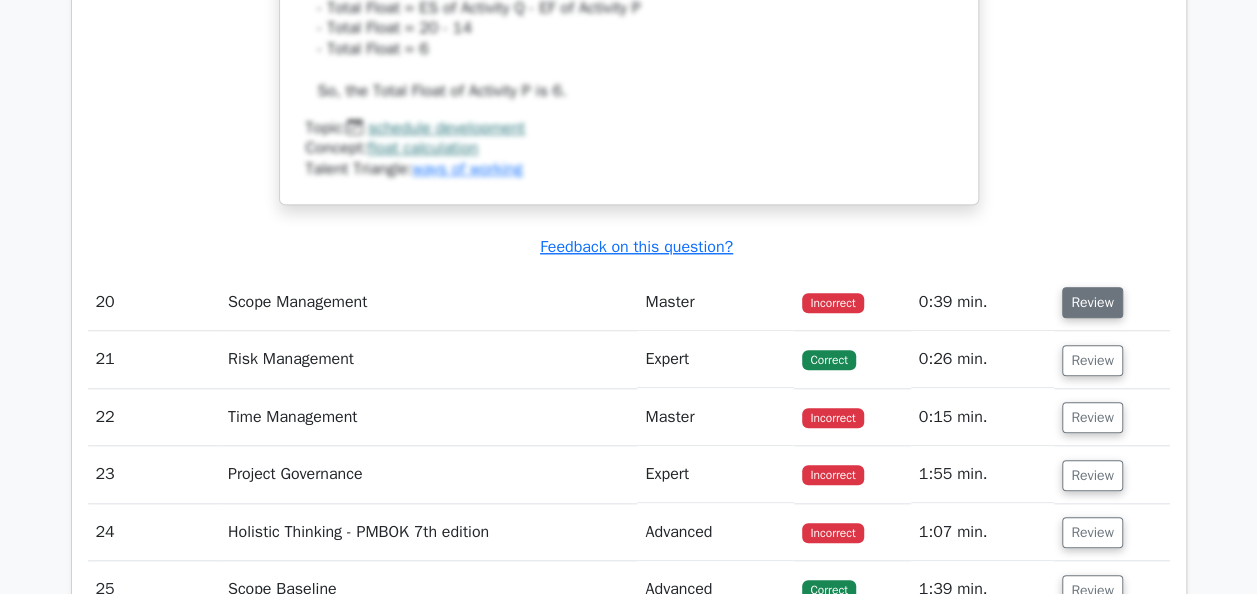 click on "Review" at bounding box center [1092, 302] 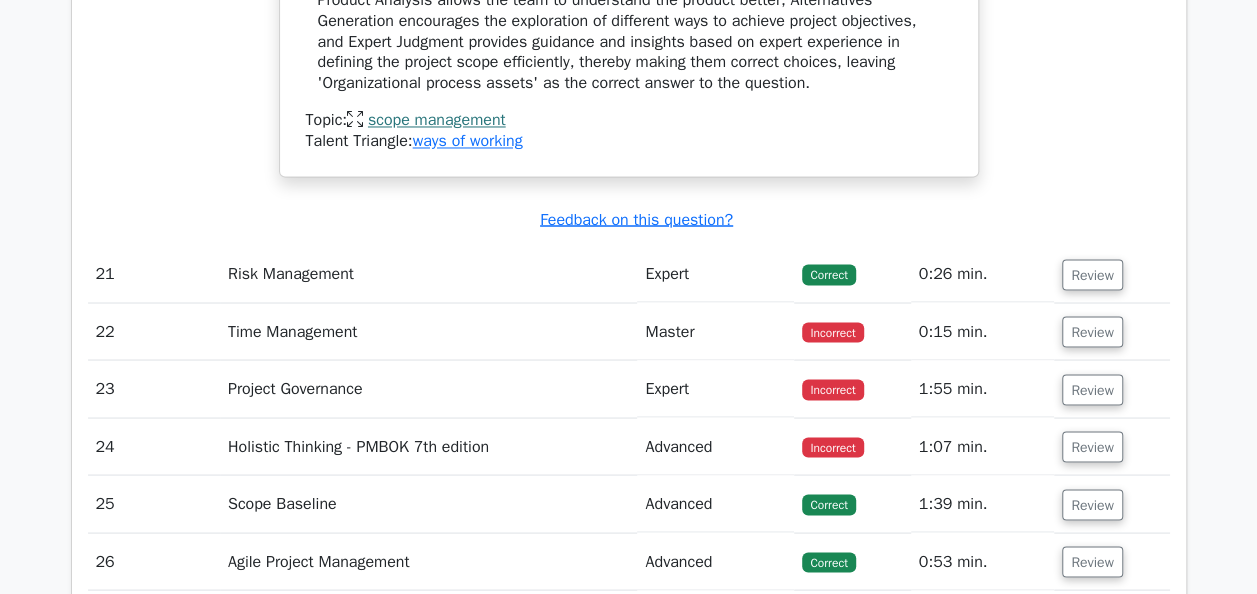 scroll, scrollTop: 24280, scrollLeft: 0, axis: vertical 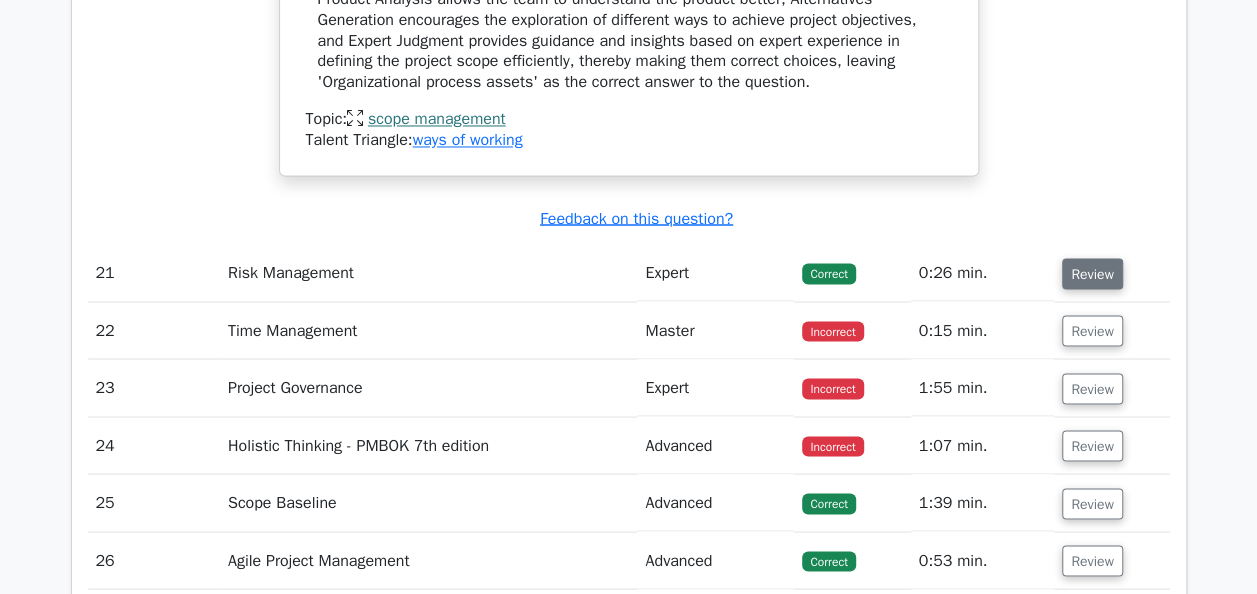 click on "Review" at bounding box center [1092, 273] 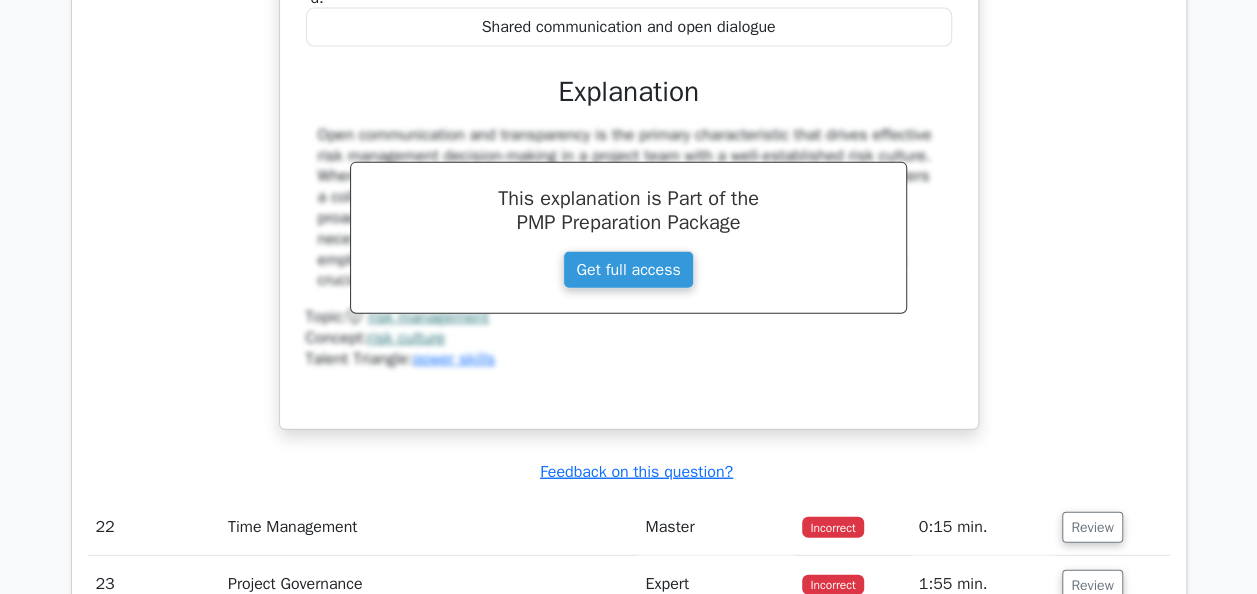 scroll, scrollTop: 25080, scrollLeft: 0, axis: vertical 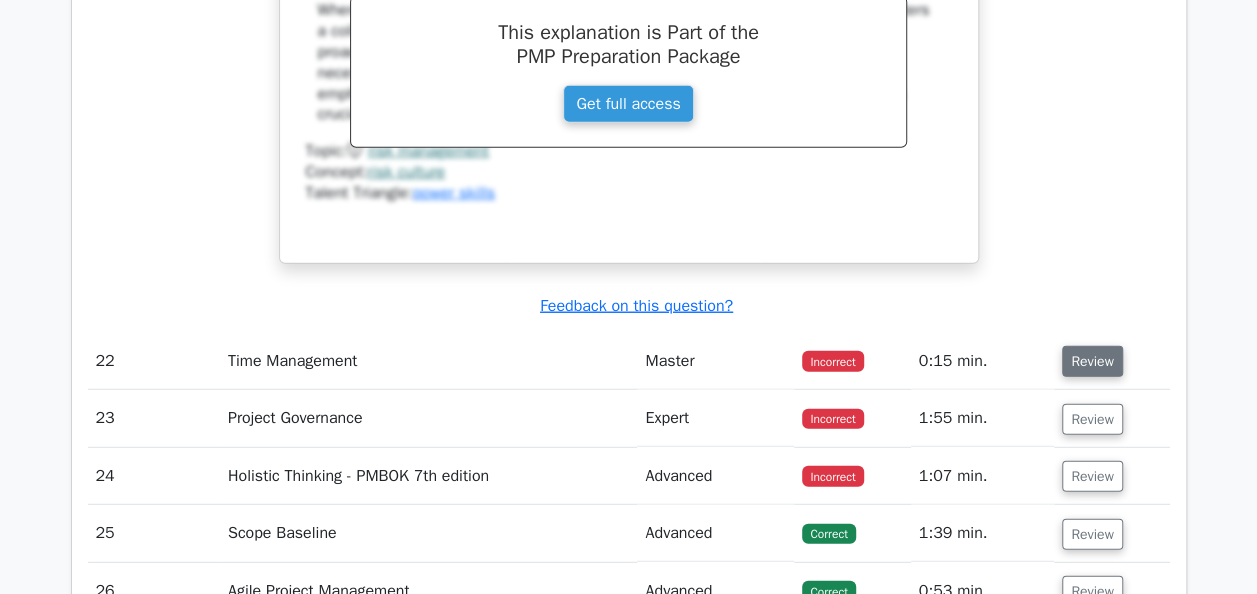 click on "Review" at bounding box center [1092, 361] 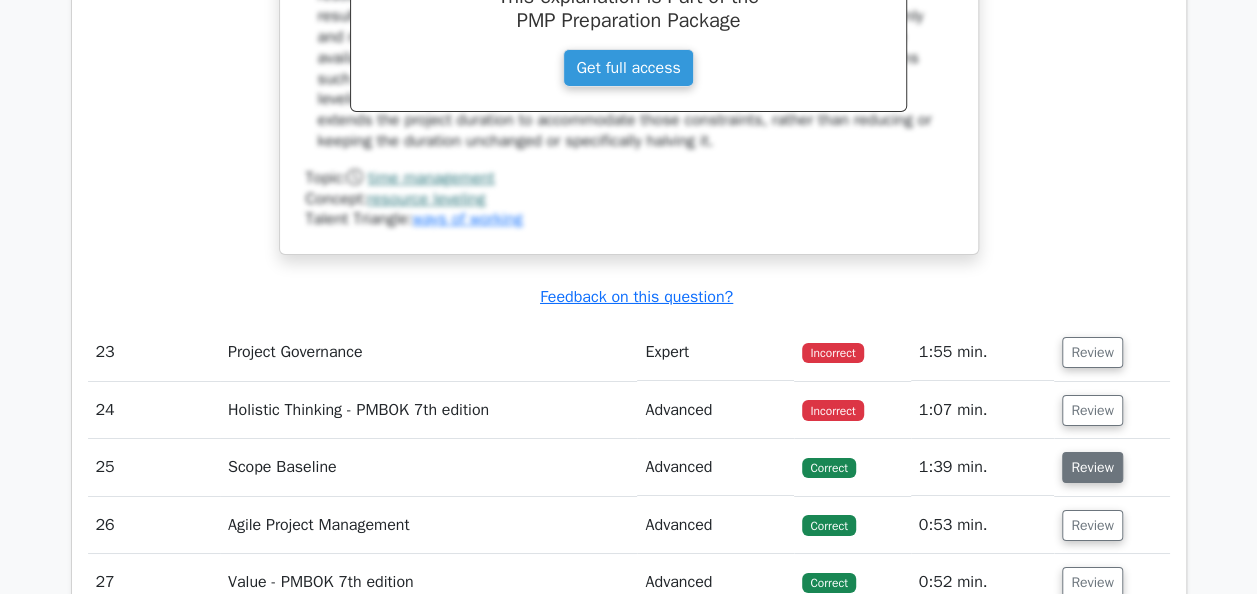 scroll, scrollTop: 25980, scrollLeft: 0, axis: vertical 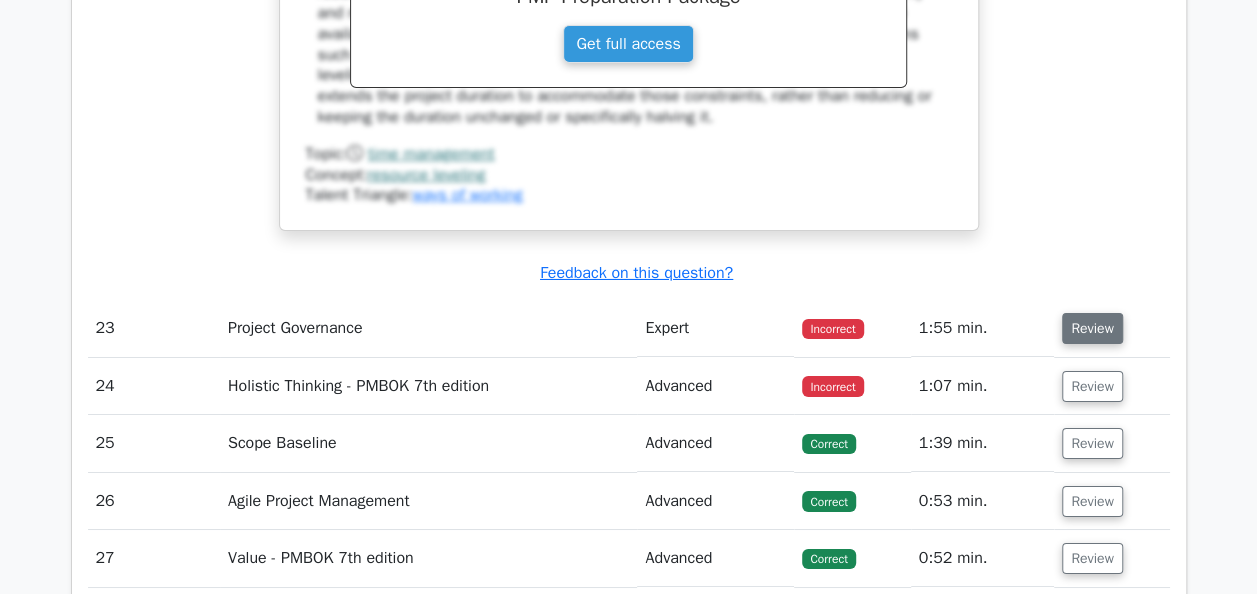 click on "Review" at bounding box center (1092, 328) 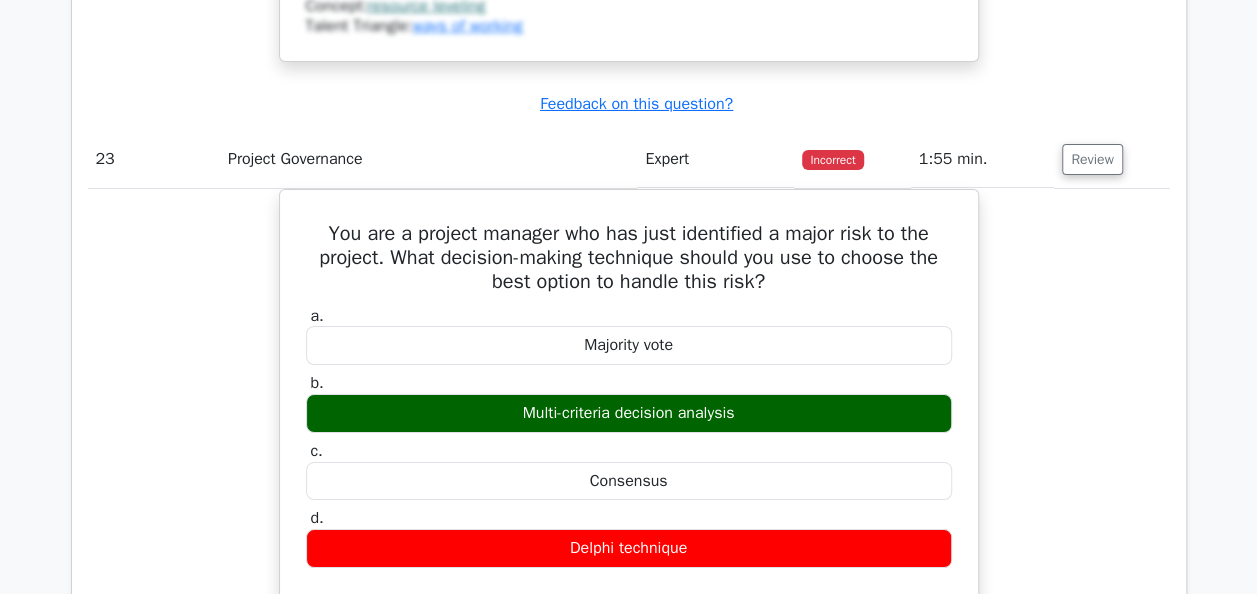 scroll, scrollTop: 26180, scrollLeft: 0, axis: vertical 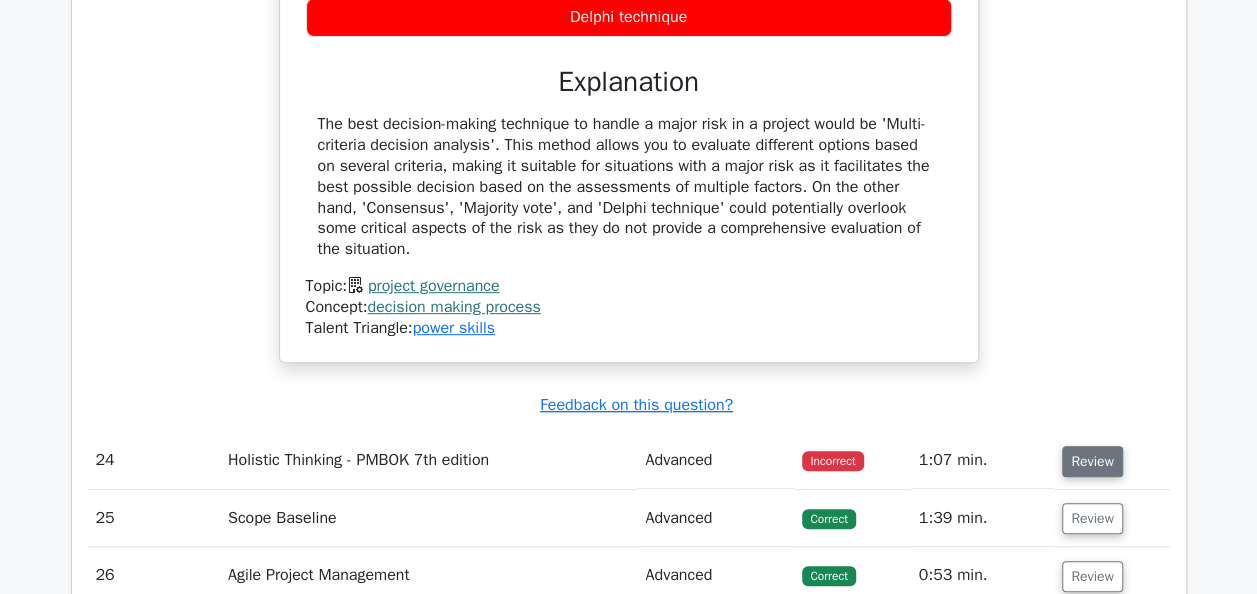 click on "Review" at bounding box center (1092, 461) 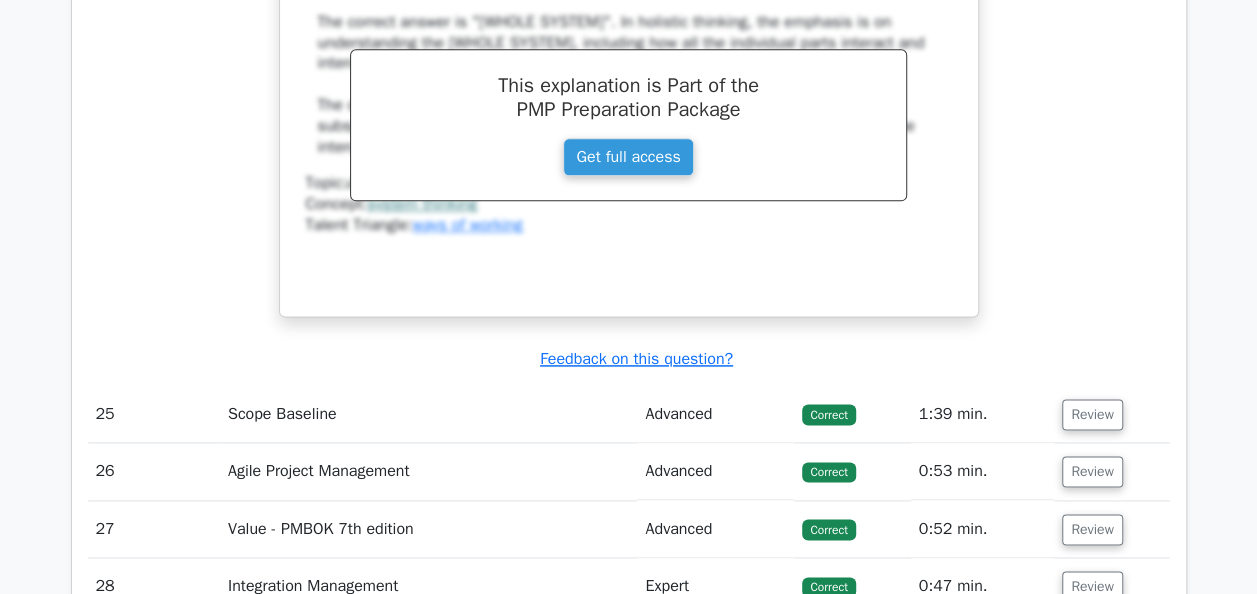 scroll, scrollTop: 27680, scrollLeft: 0, axis: vertical 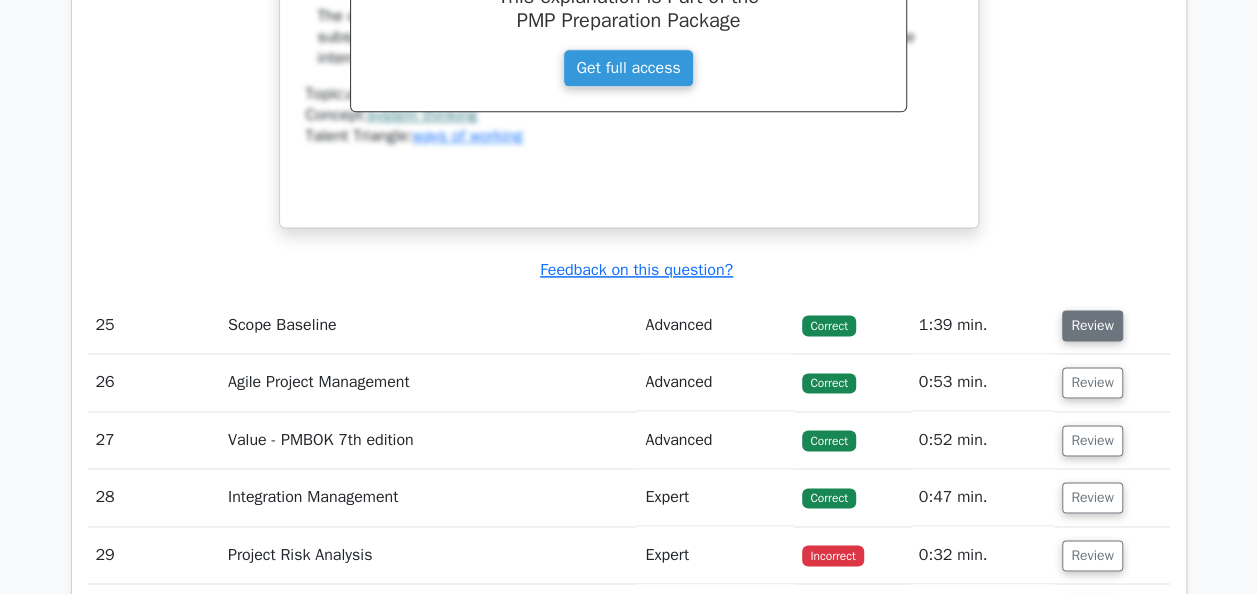 click on "Review" at bounding box center (1092, 325) 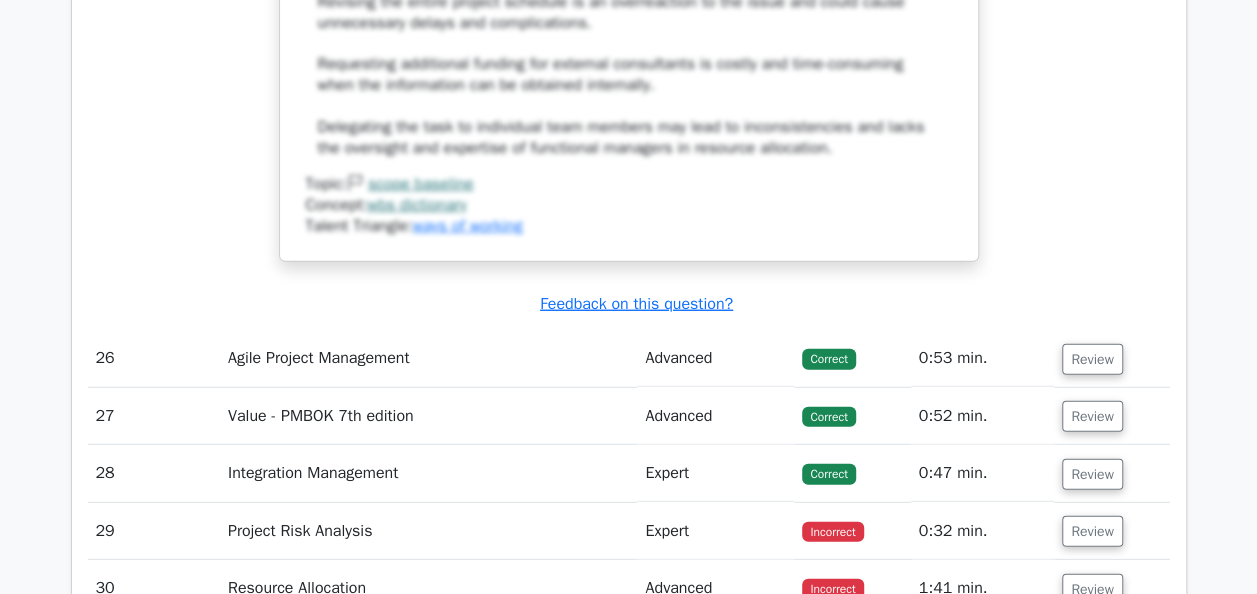 scroll, scrollTop: 28980, scrollLeft: 0, axis: vertical 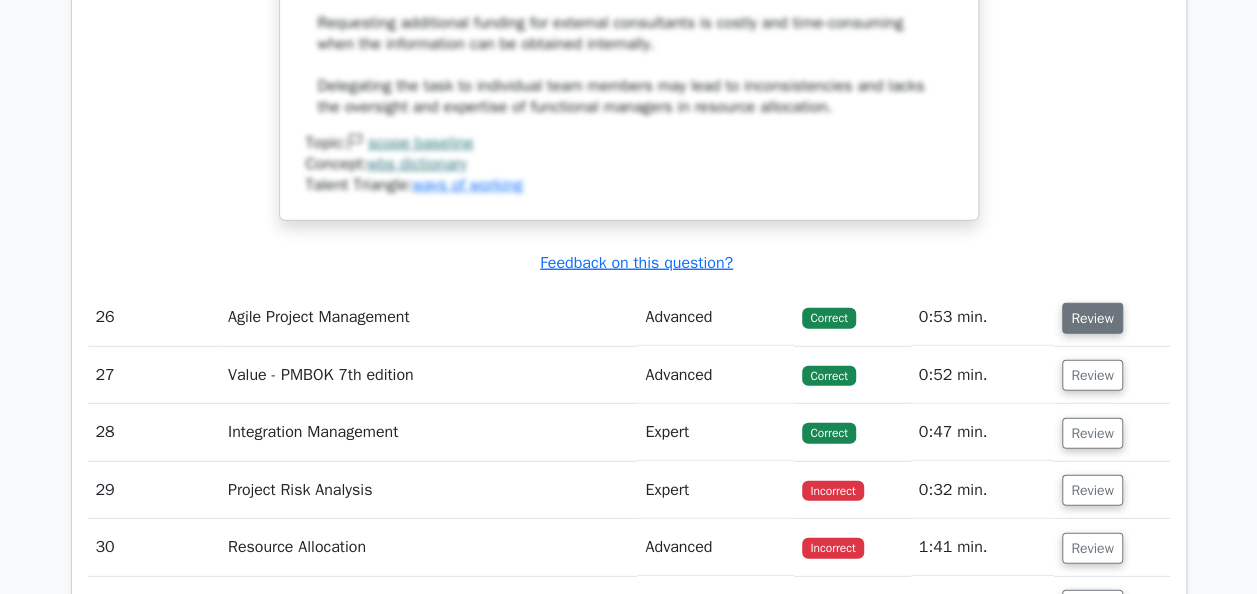 click on "Review" at bounding box center (1092, 318) 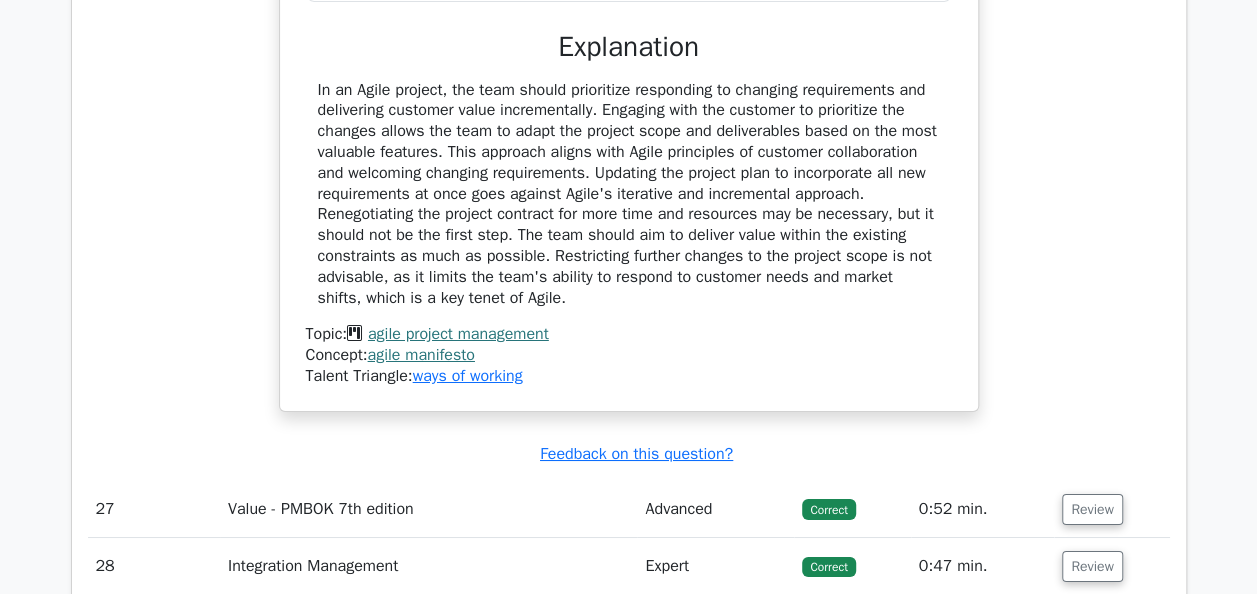 scroll, scrollTop: 29880, scrollLeft: 0, axis: vertical 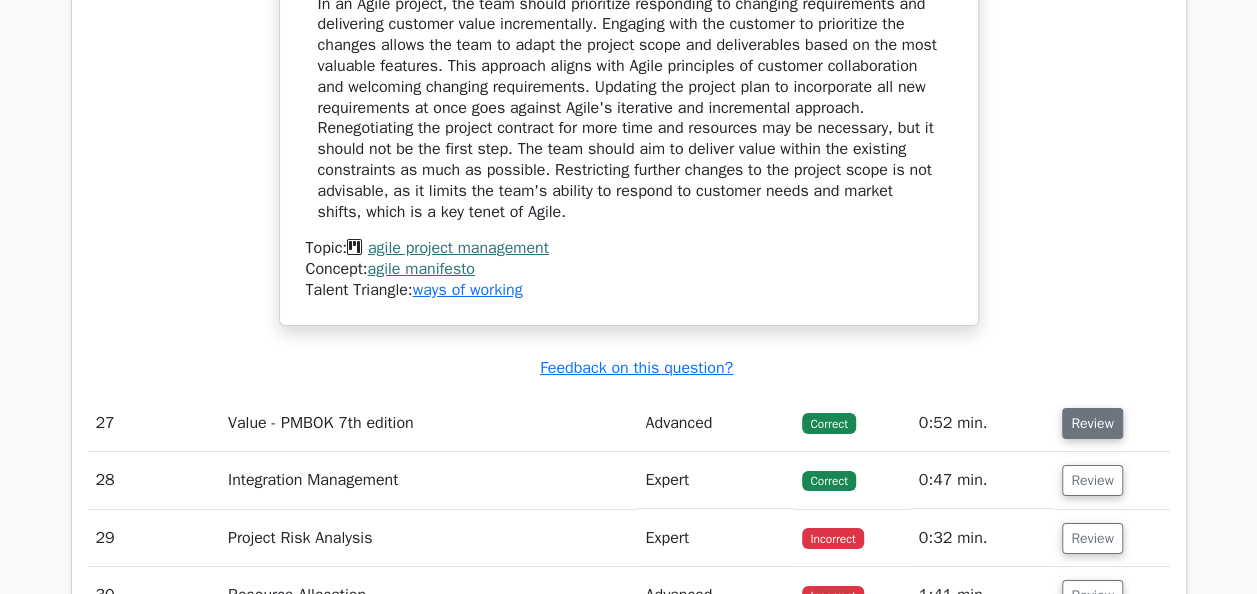 click on "Review" at bounding box center [1092, 423] 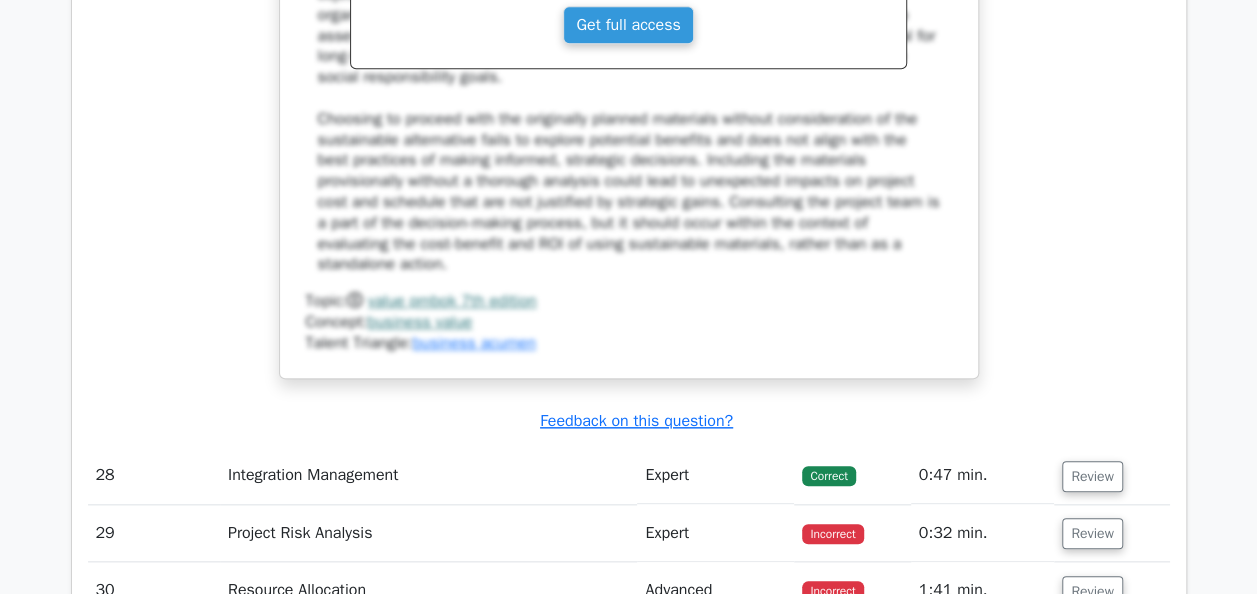scroll, scrollTop: 31080, scrollLeft: 0, axis: vertical 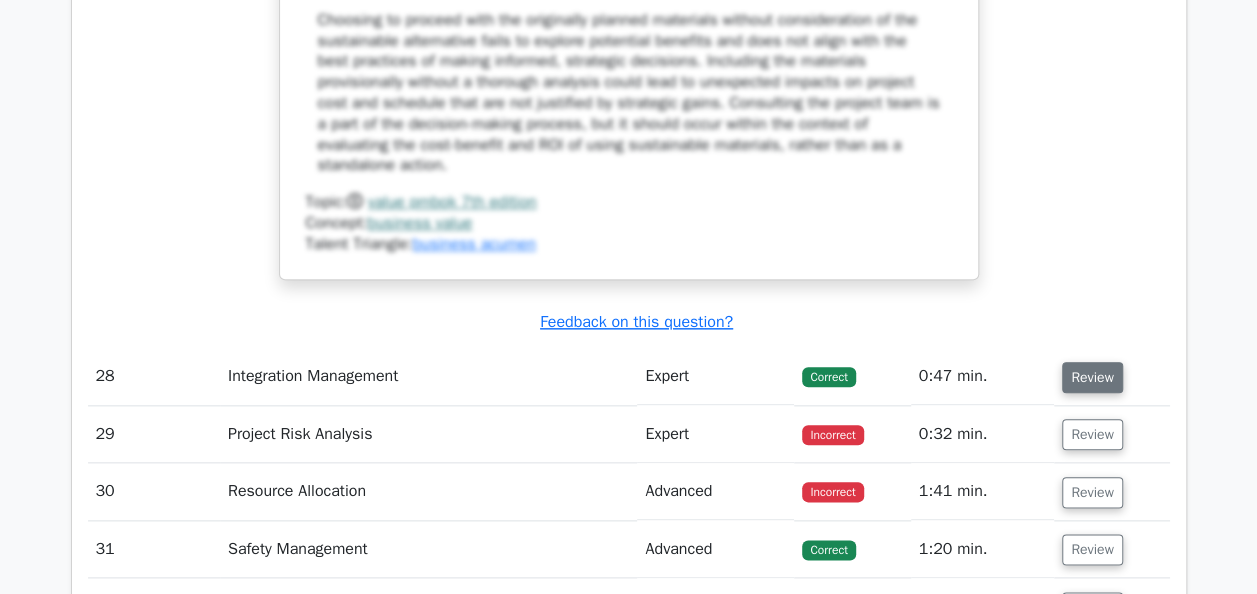 click on "Review" at bounding box center (1092, 377) 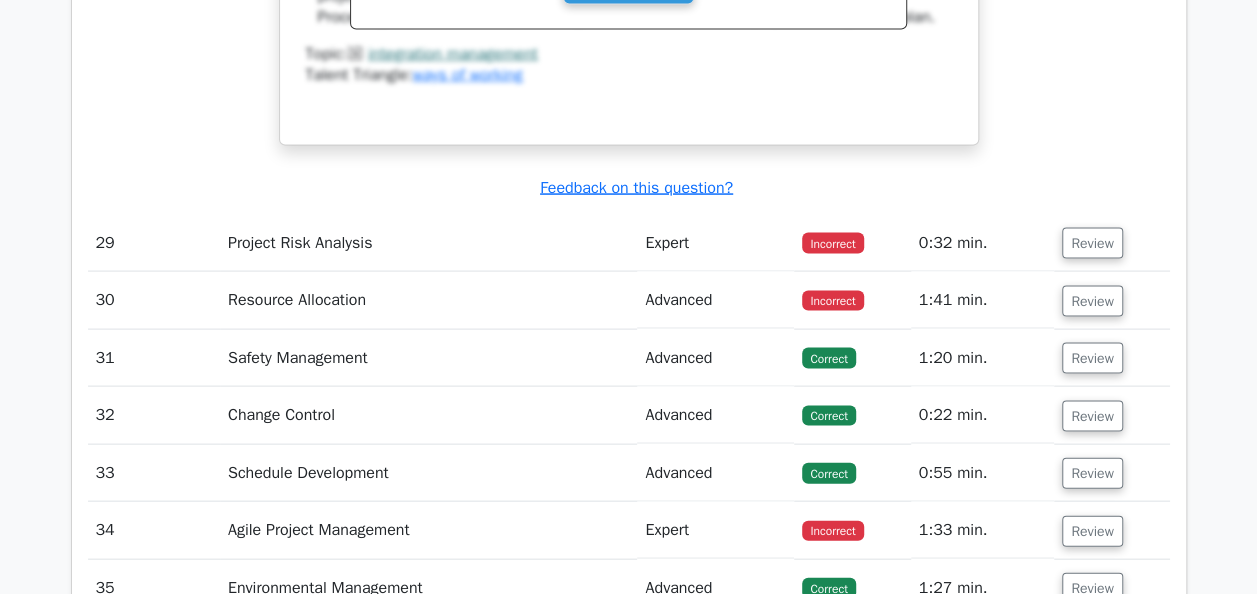 scroll, scrollTop: 31980, scrollLeft: 0, axis: vertical 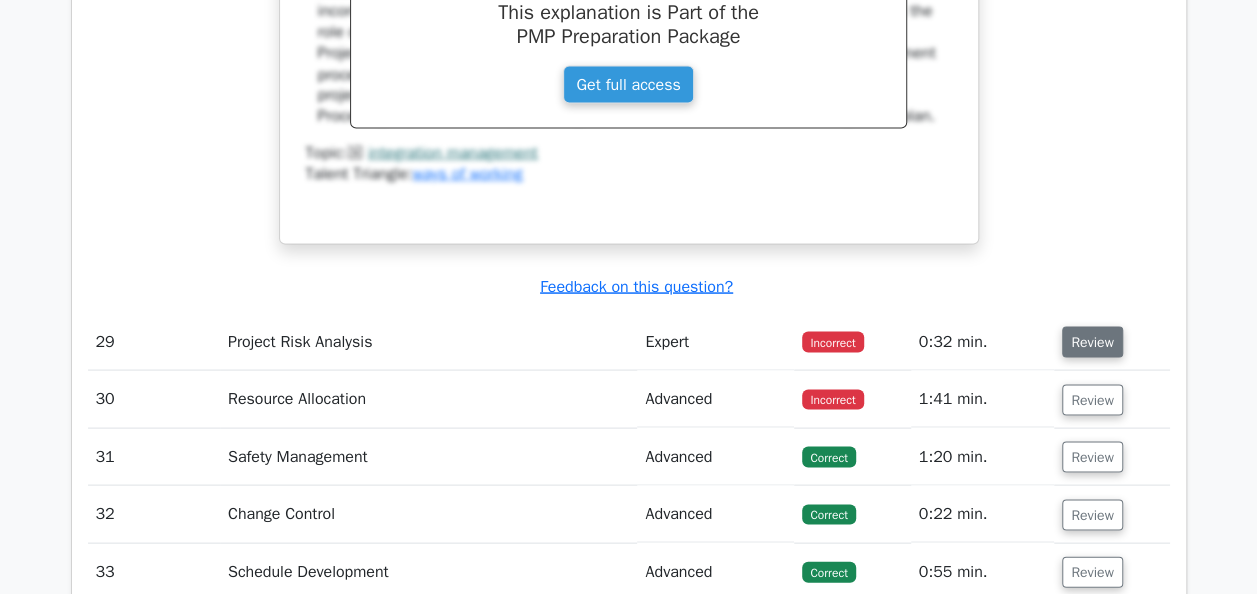 click on "Review" at bounding box center (1092, 341) 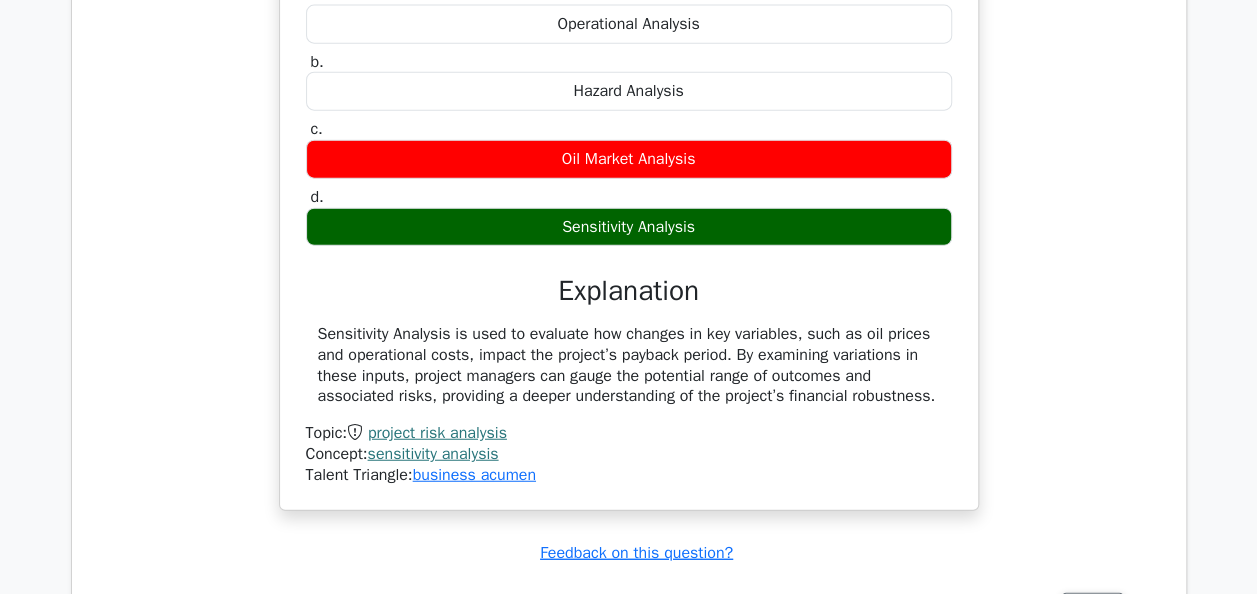 scroll, scrollTop: 32680, scrollLeft: 0, axis: vertical 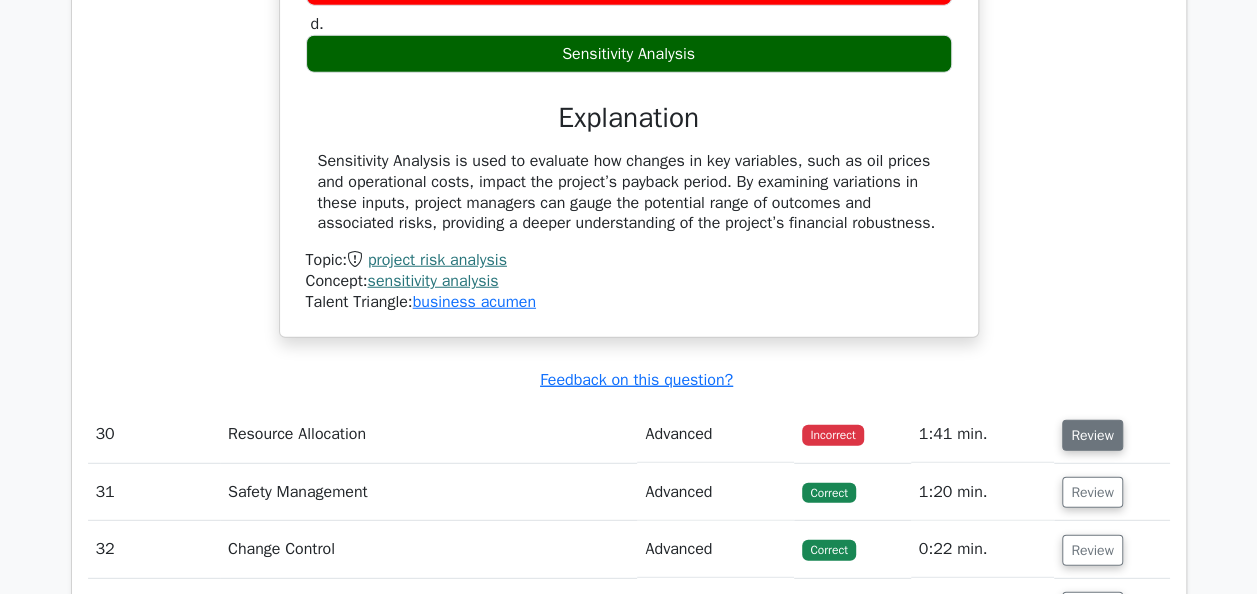 click on "Review" at bounding box center (1092, 435) 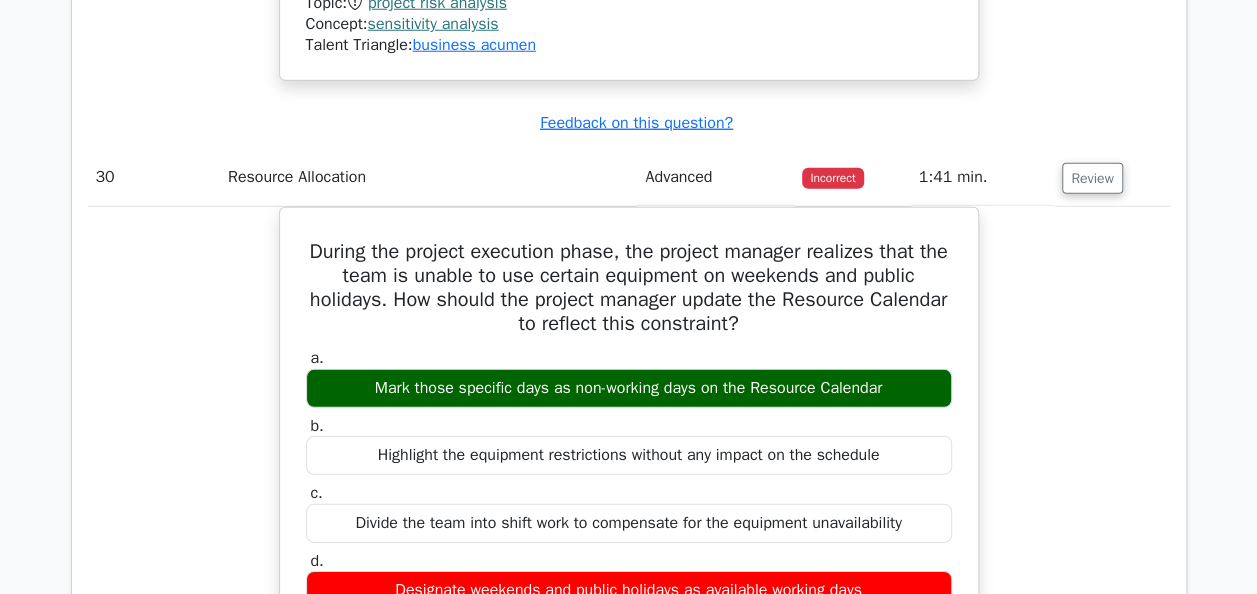 scroll, scrollTop: 32980, scrollLeft: 0, axis: vertical 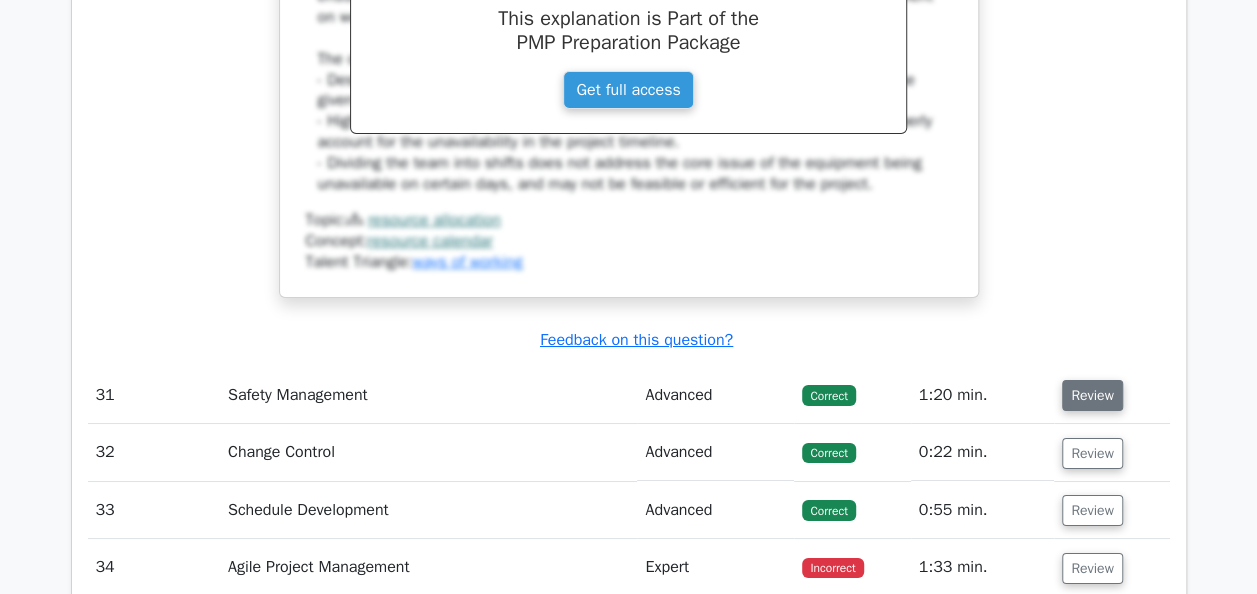 click on "Review" at bounding box center [1092, 395] 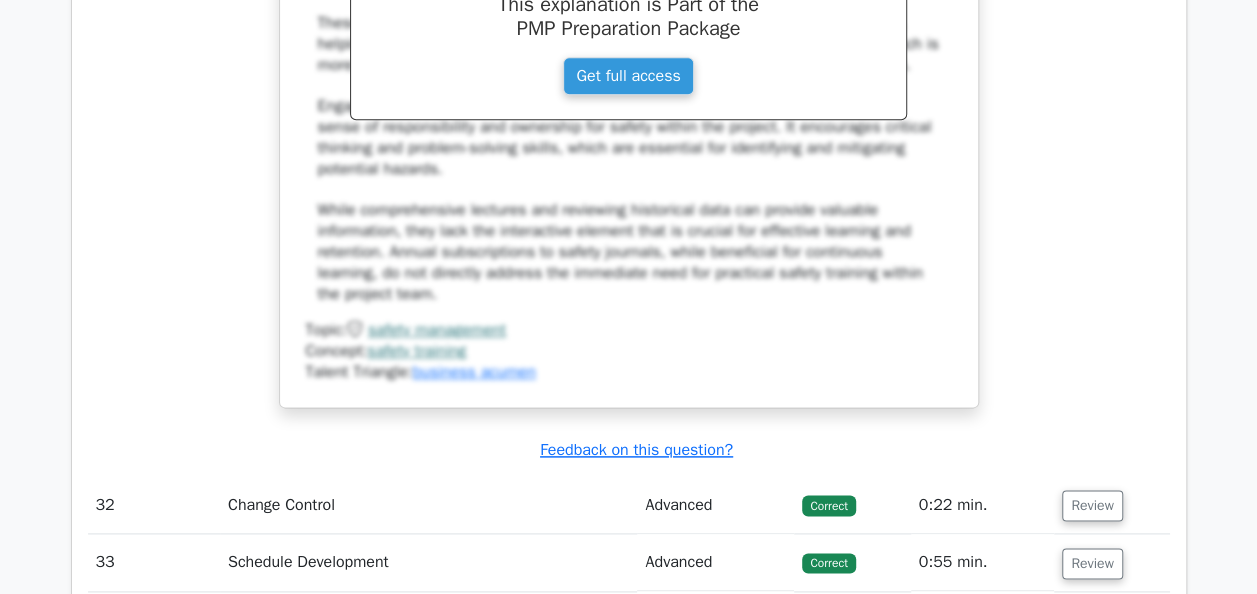 scroll, scrollTop: 34980, scrollLeft: 0, axis: vertical 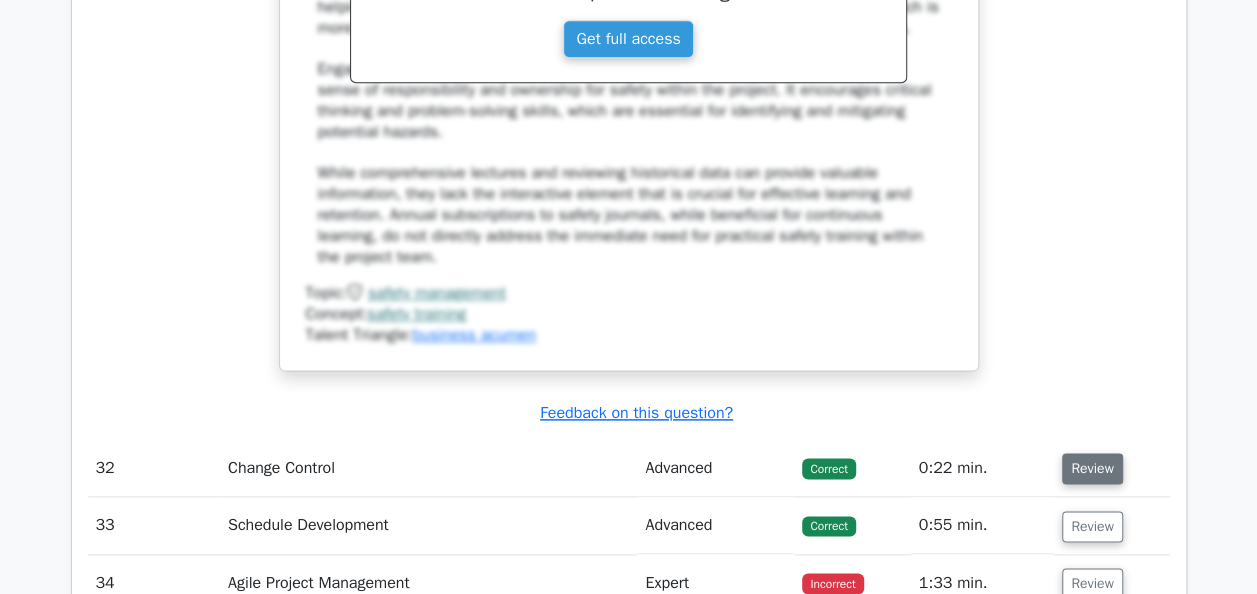 click on "Review" at bounding box center [1092, 468] 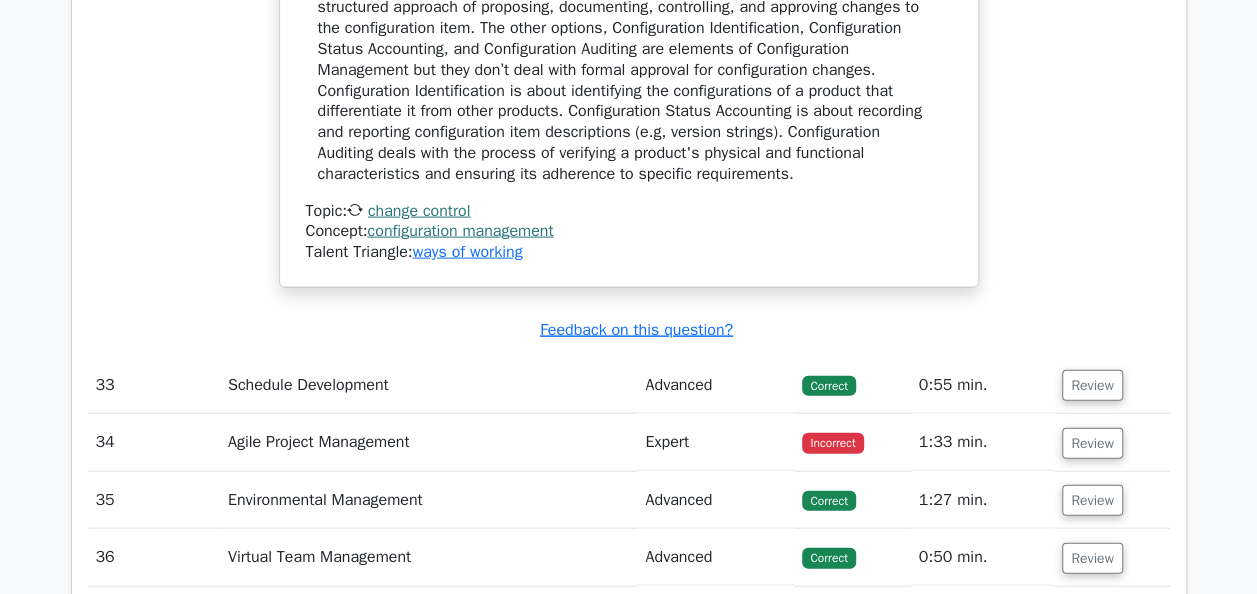 scroll, scrollTop: 36080, scrollLeft: 0, axis: vertical 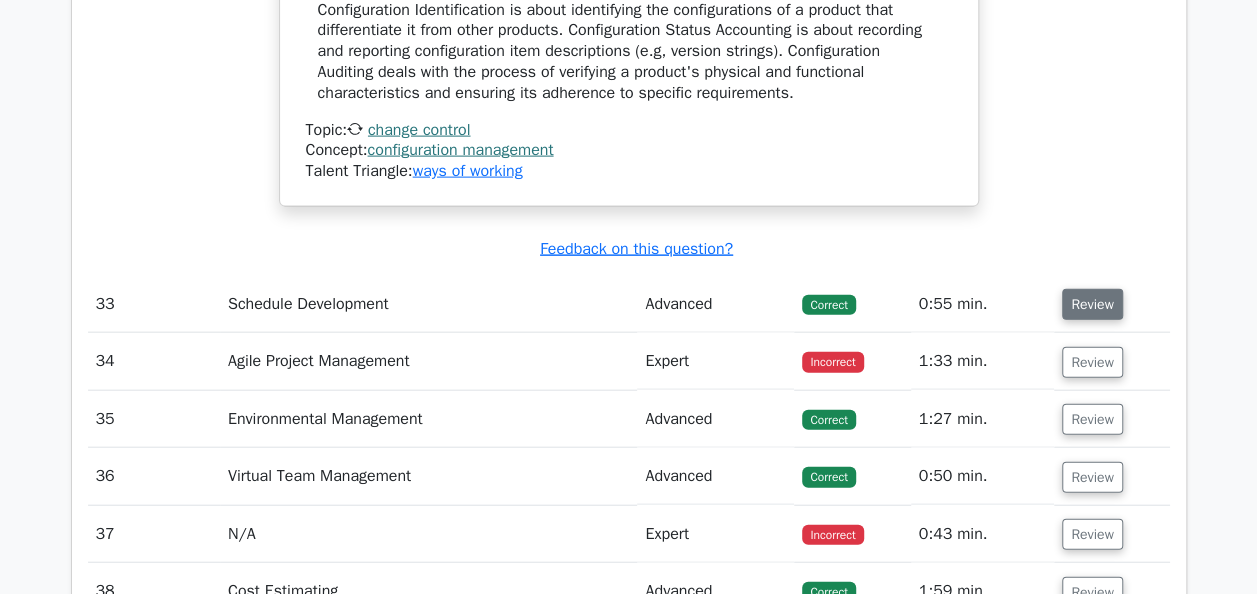 click on "Review" at bounding box center [1092, 304] 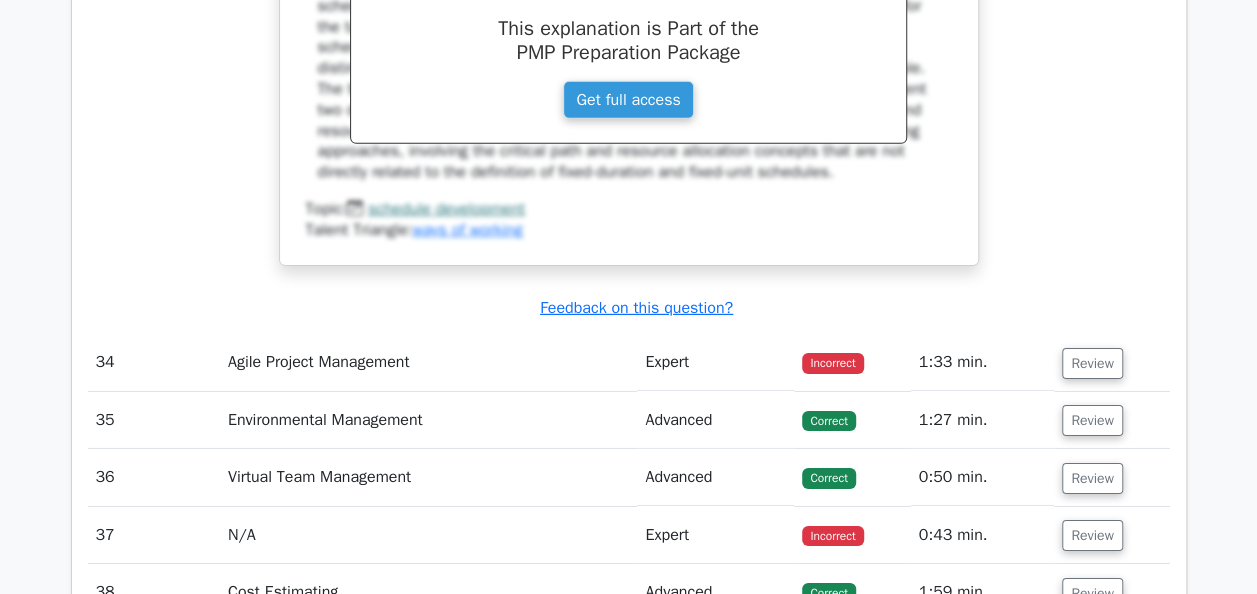scroll, scrollTop: 37080, scrollLeft: 0, axis: vertical 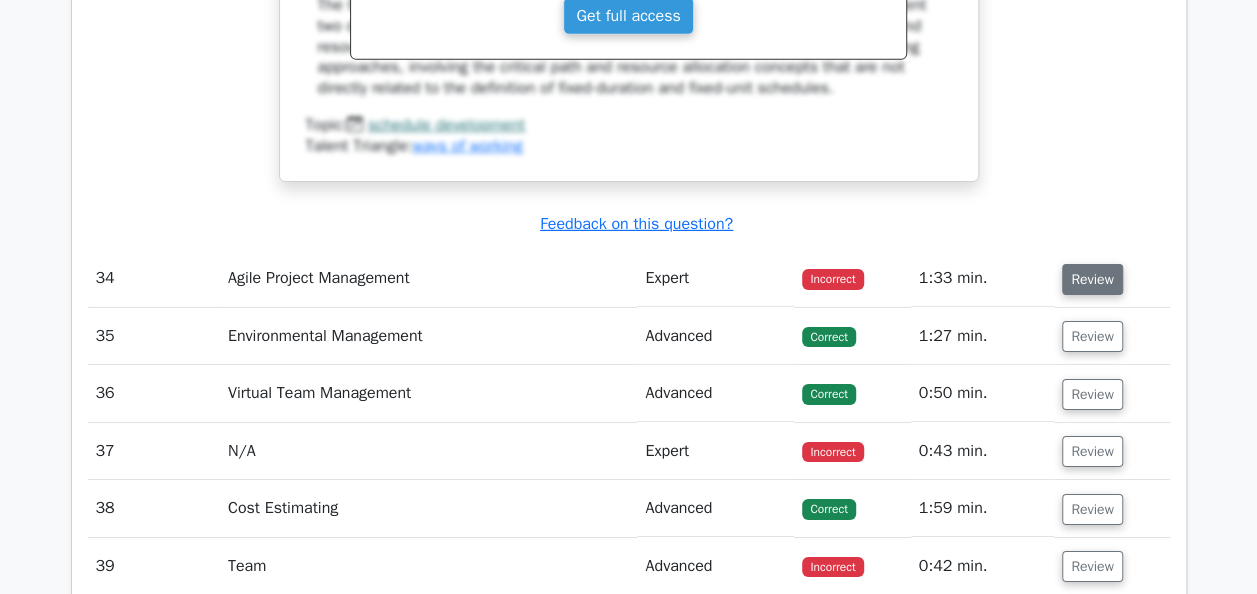 click on "Review" at bounding box center (1092, 279) 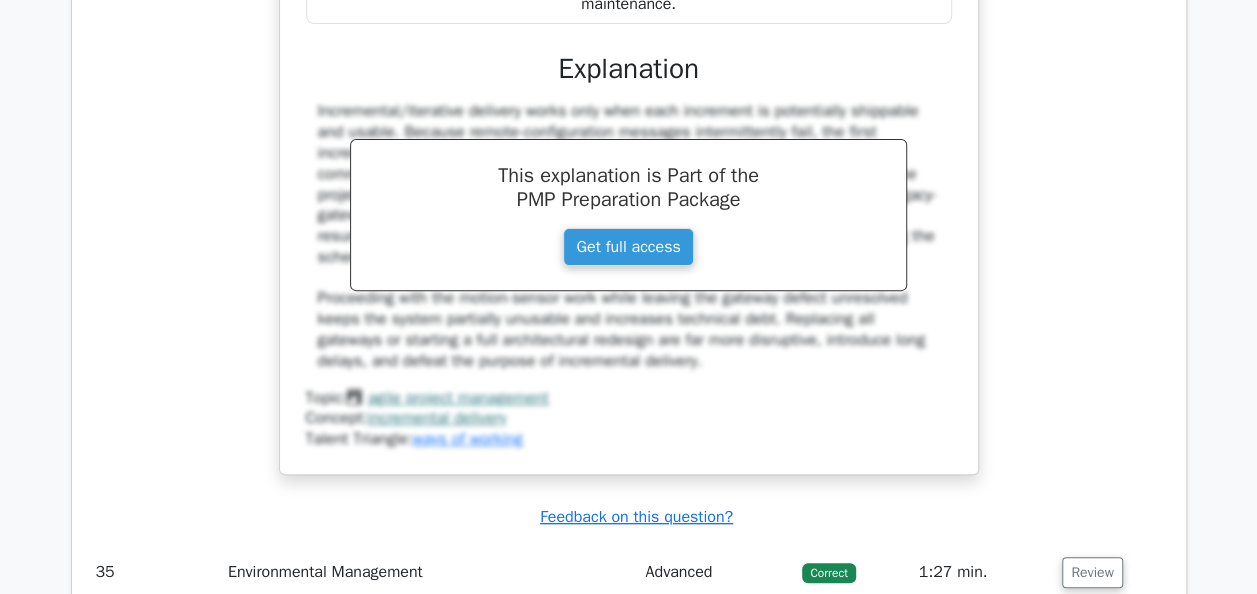 scroll, scrollTop: 38080, scrollLeft: 0, axis: vertical 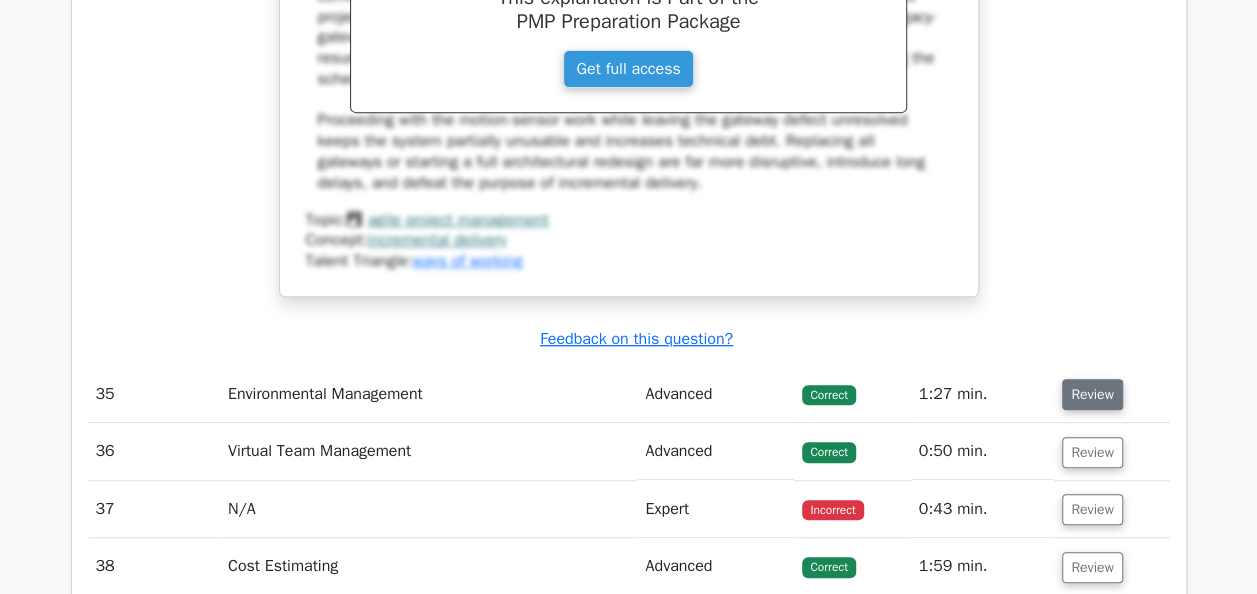 click on "Review" at bounding box center (1092, 394) 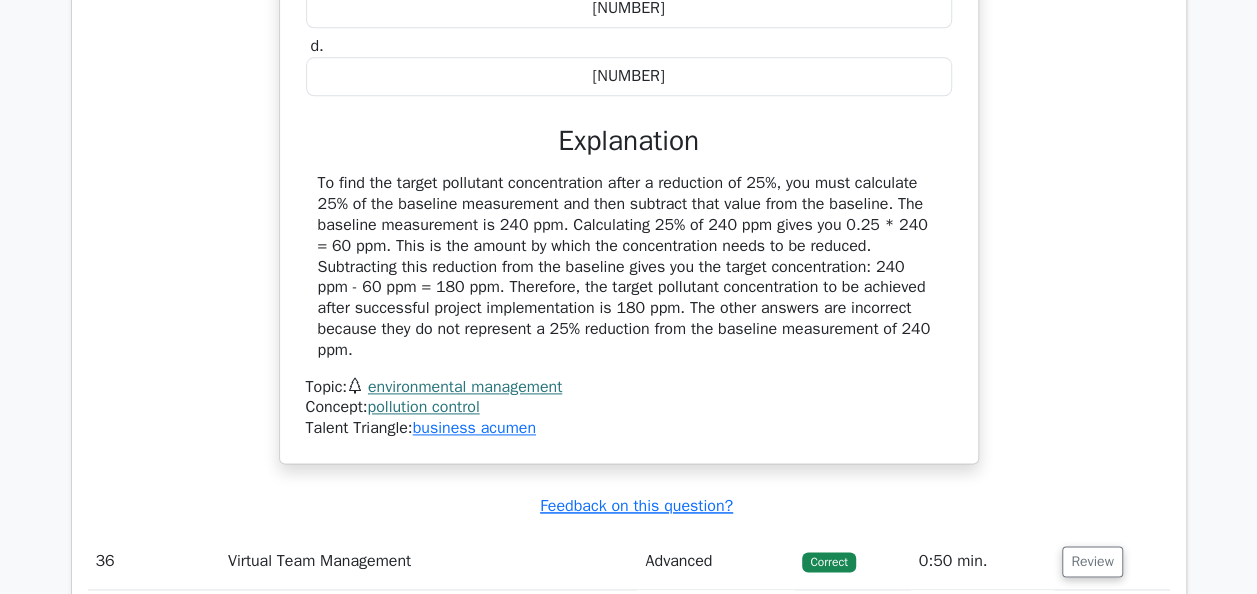 scroll, scrollTop: 38880, scrollLeft: 0, axis: vertical 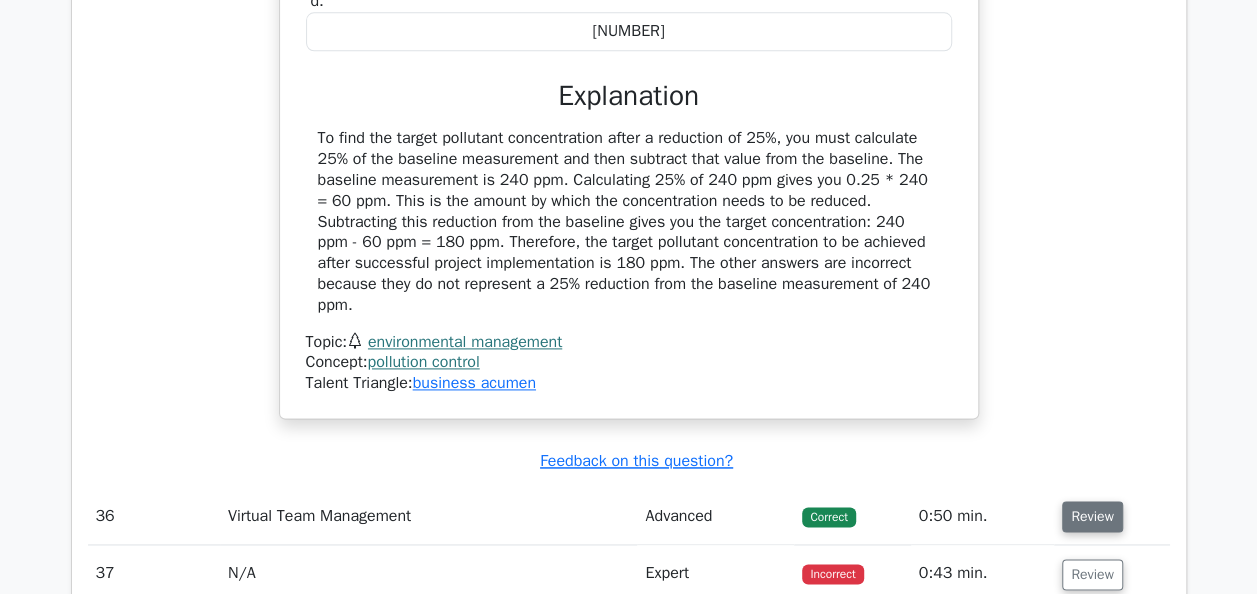 click on "Review" at bounding box center (1092, 516) 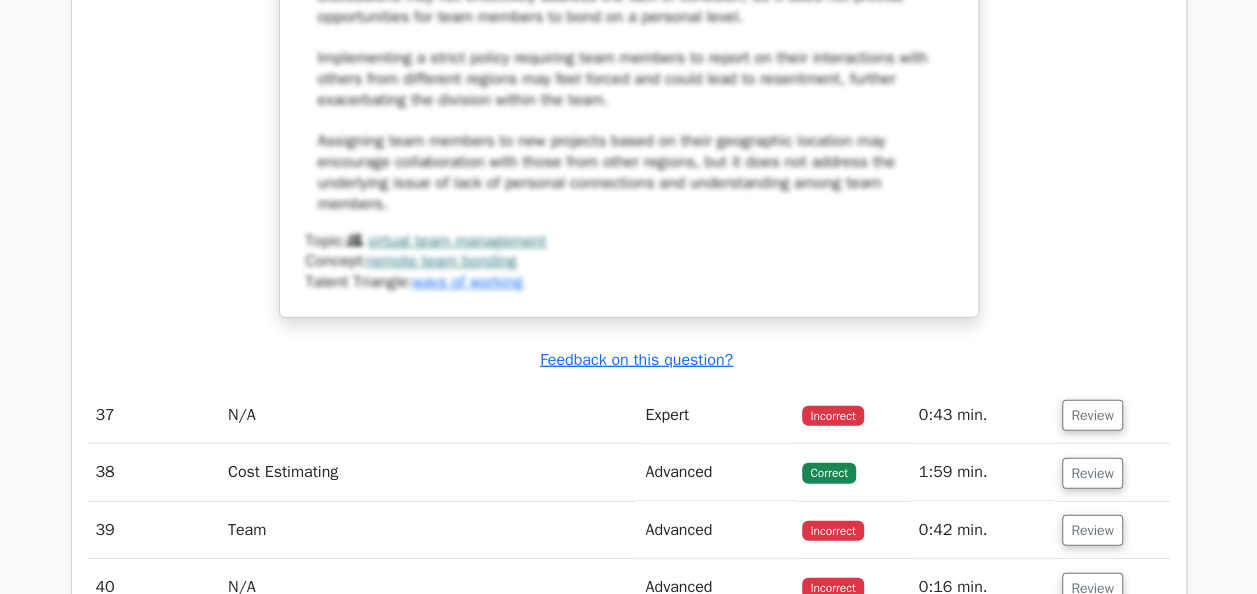 scroll, scrollTop: 40480, scrollLeft: 0, axis: vertical 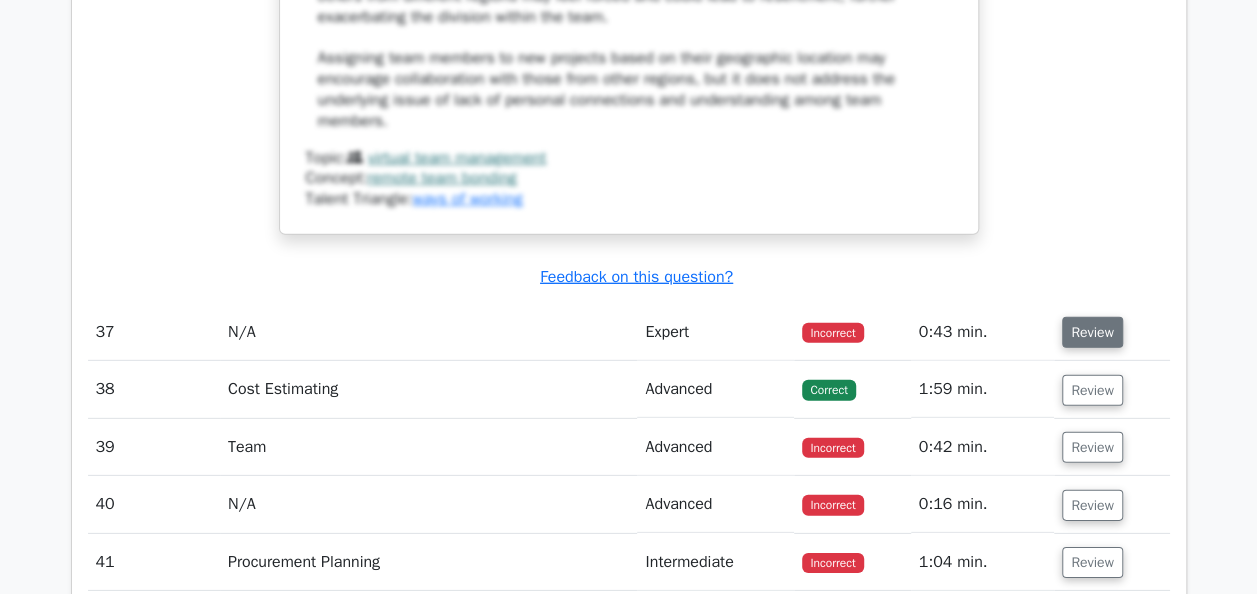 click on "Review" at bounding box center (1092, 332) 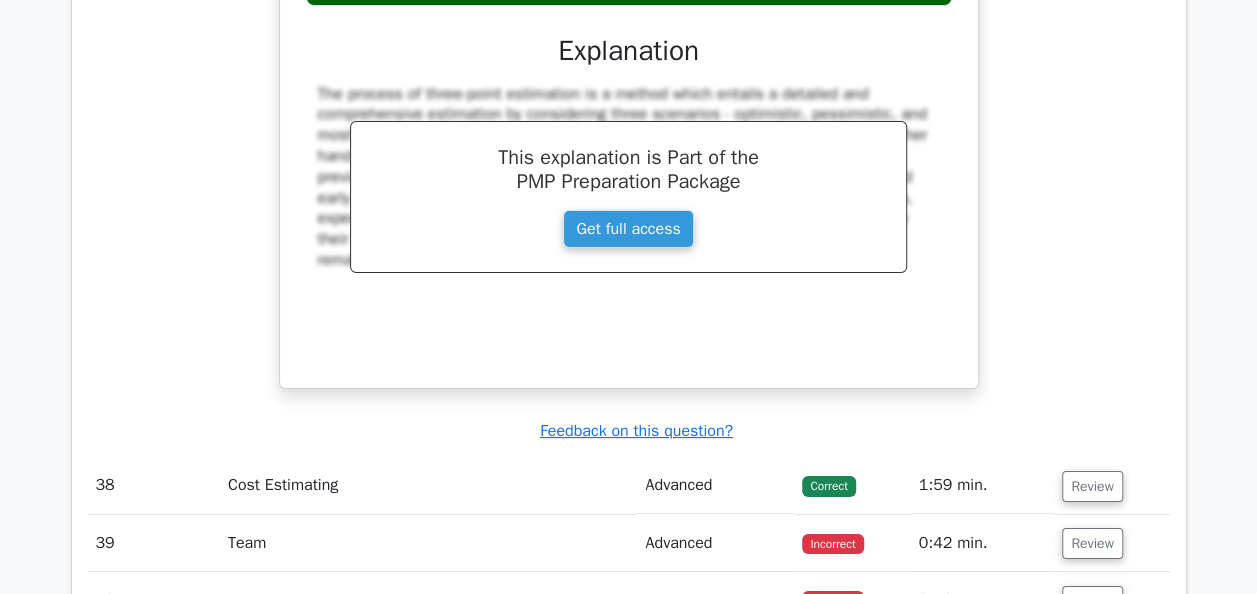 scroll, scrollTop: 41380, scrollLeft: 0, axis: vertical 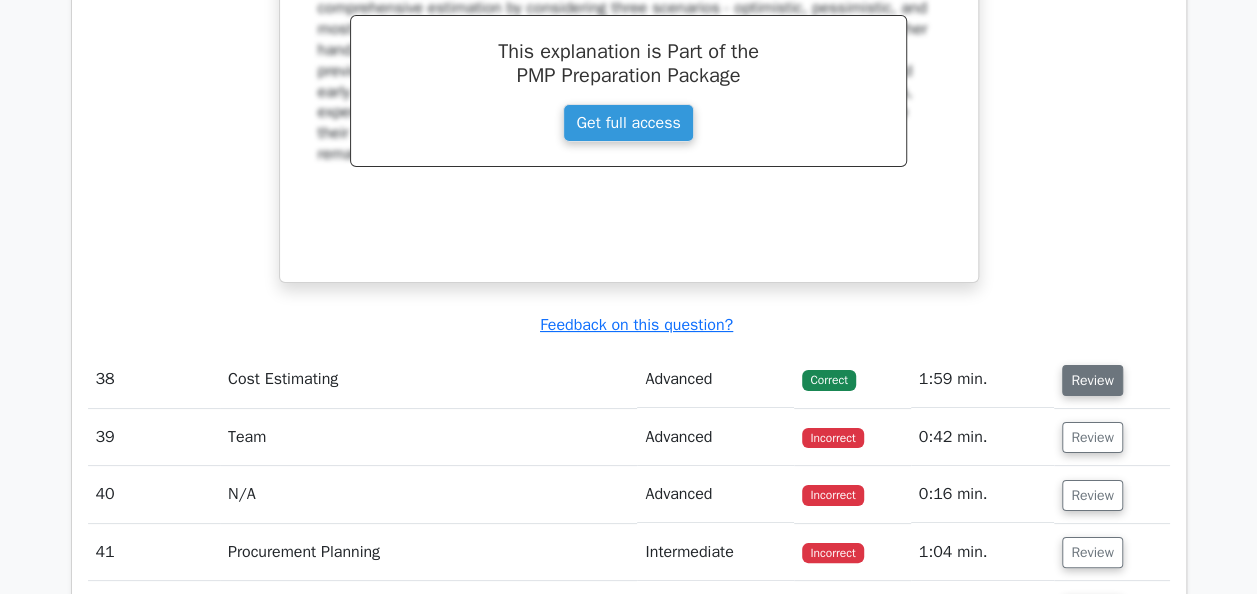 click on "Review" at bounding box center (1092, 380) 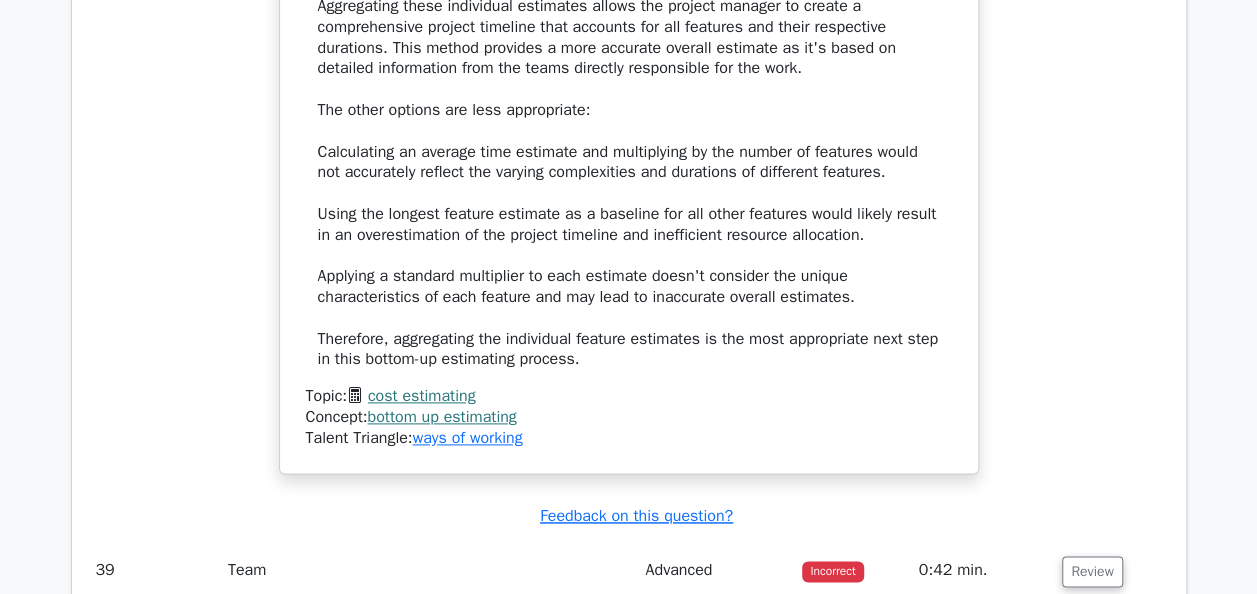 scroll, scrollTop: 42780, scrollLeft: 0, axis: vertical 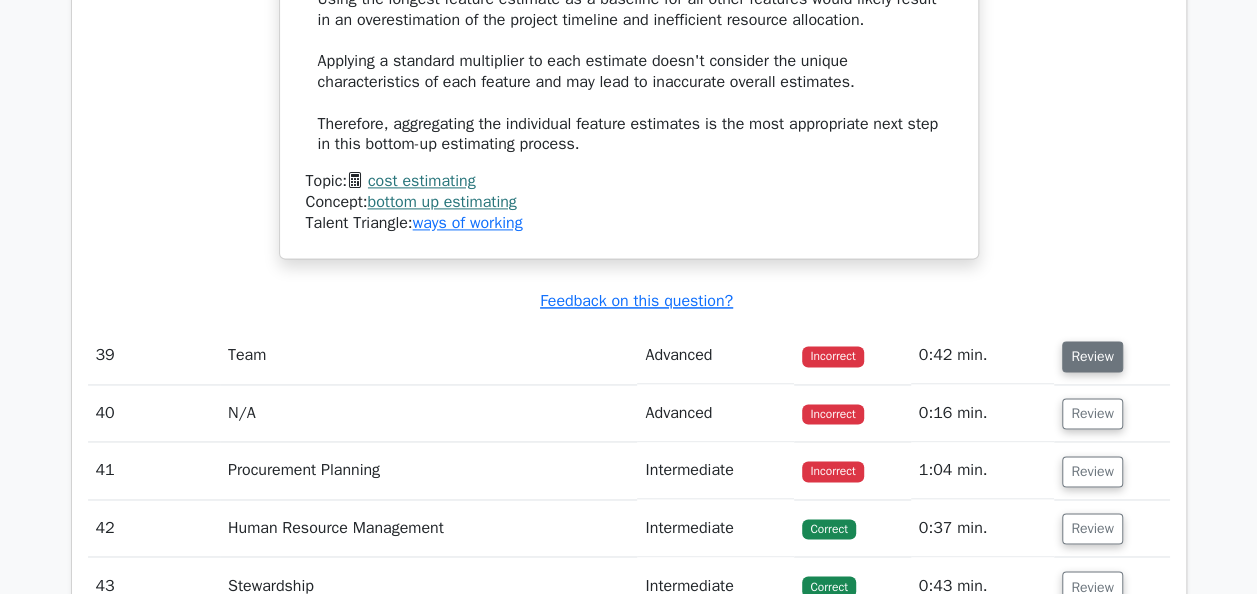 click on "Review" at bounding box center [1092, 356] 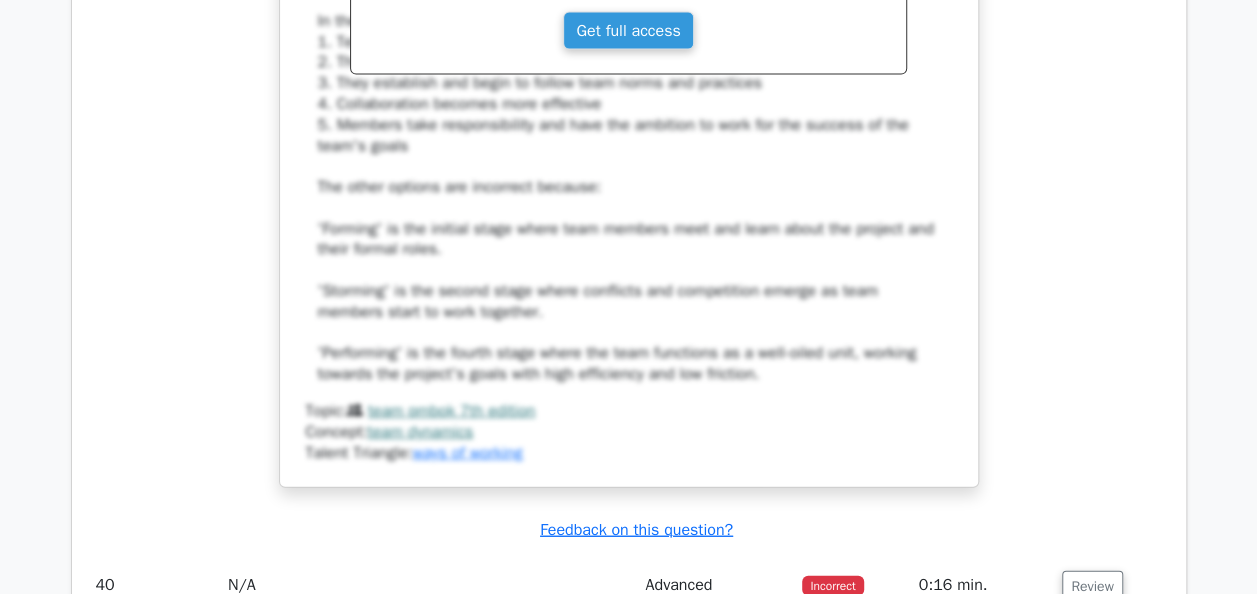 scroll, scrollTop: 43980, scrollLeft: 0, axis: vertical 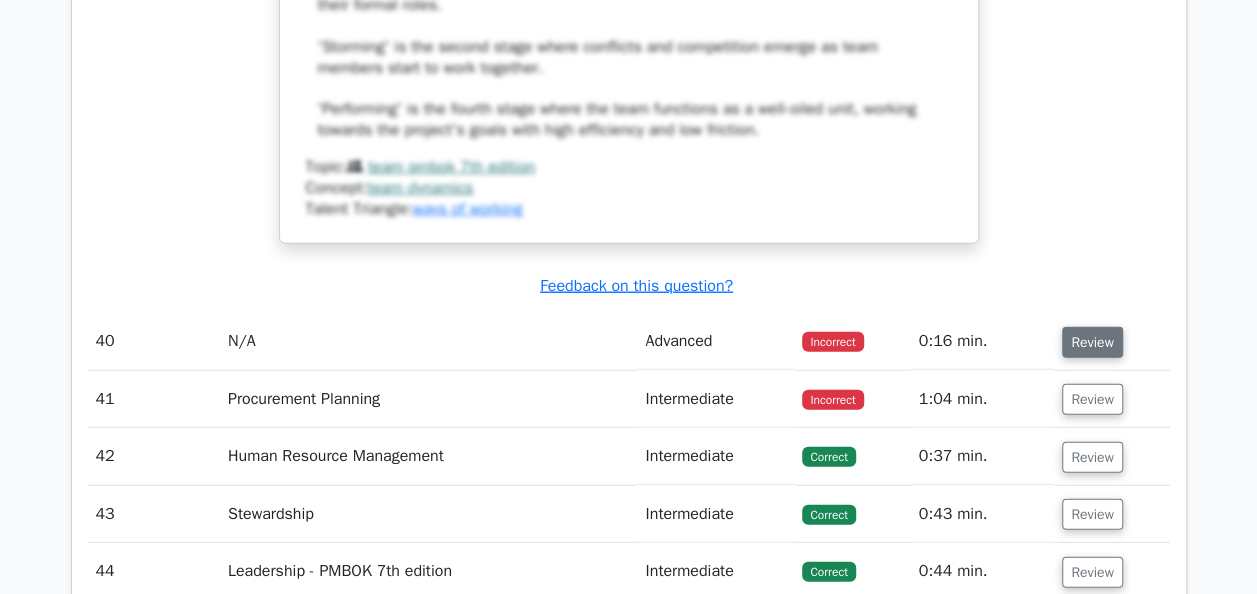click on "Review" at bounding box center [1092, 342] 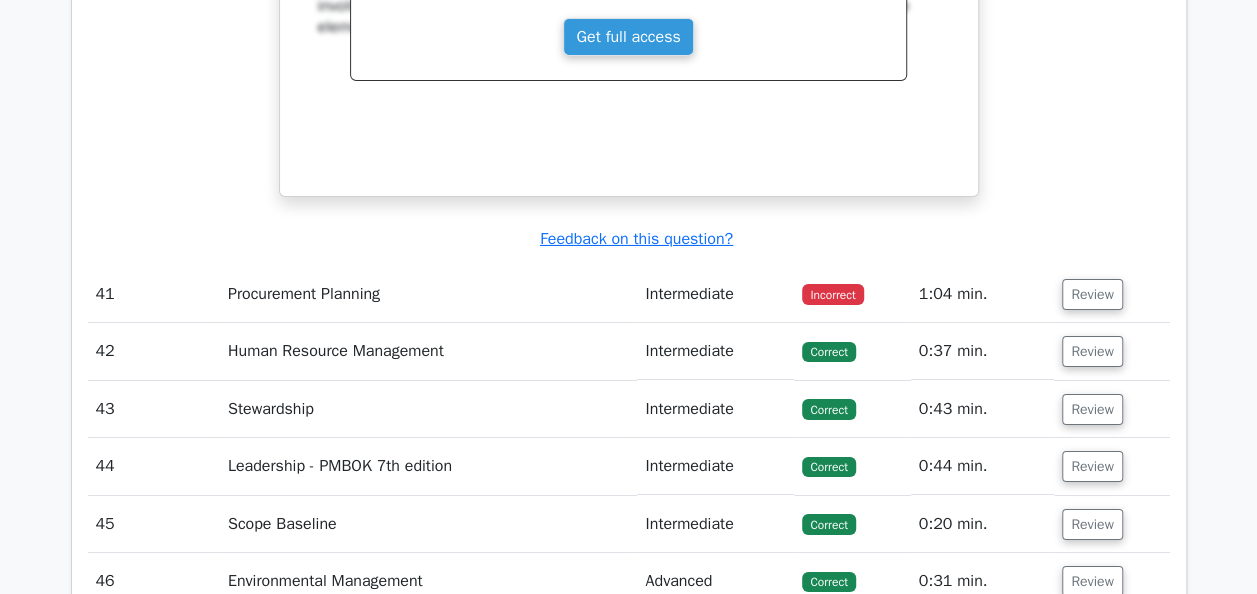scroll, scrollTop: 44780, scrollLeft: 0, axis: vertical 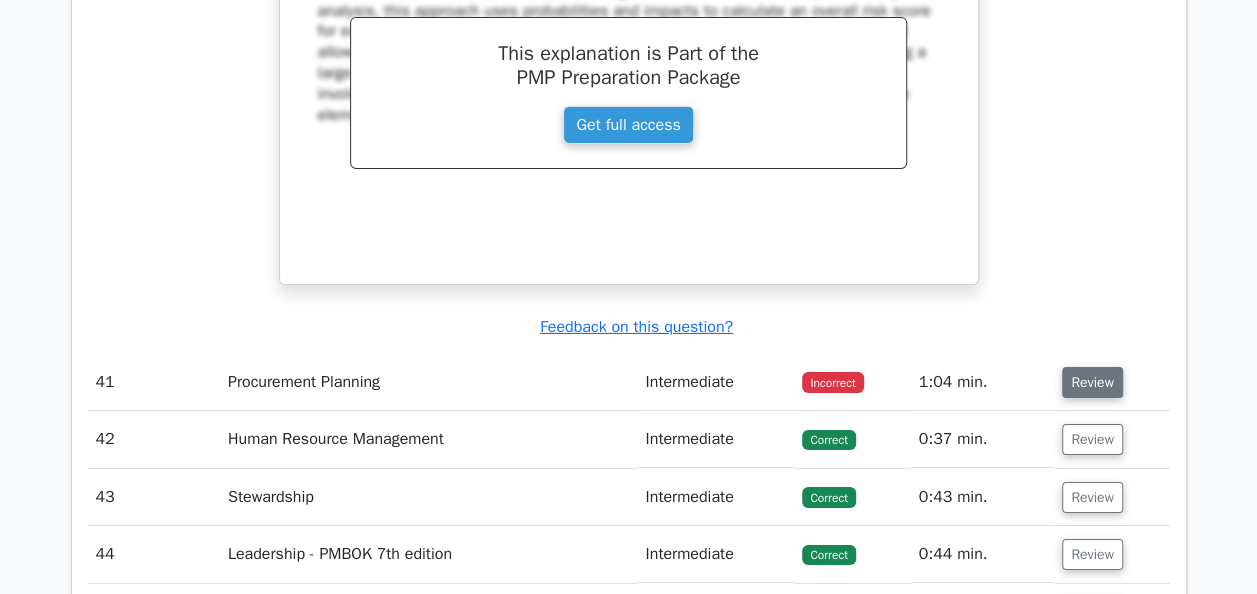 click on "Review" at bounding box center [1092, 382] 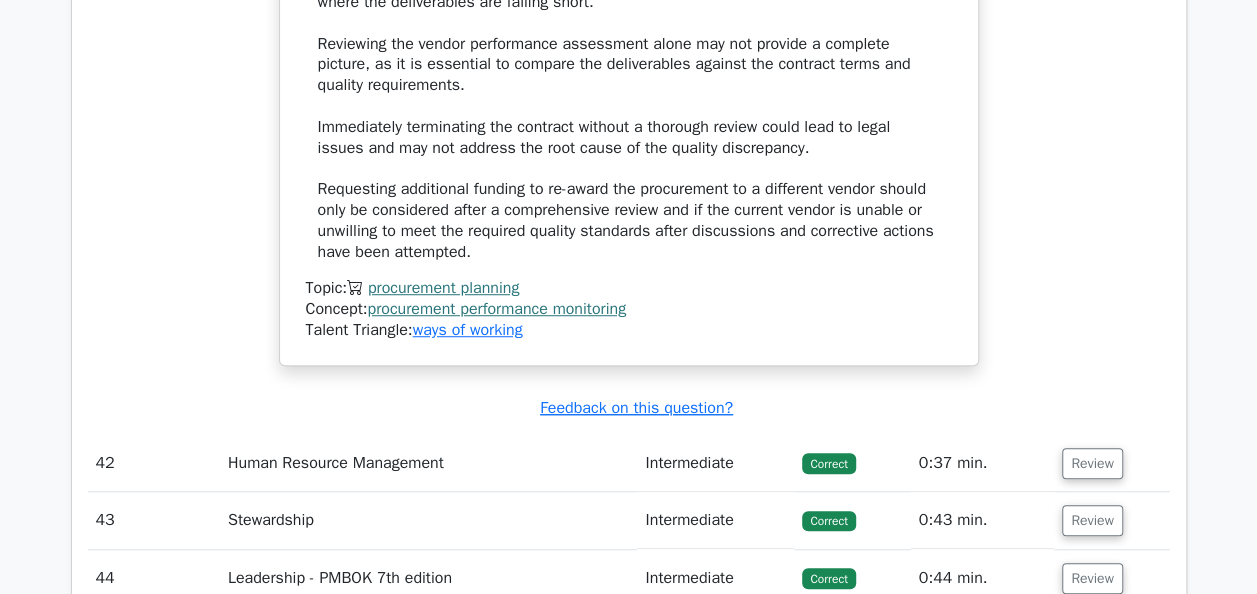 scroll, scrollTop: 45880, scrollLeft: 0, axis: vertical 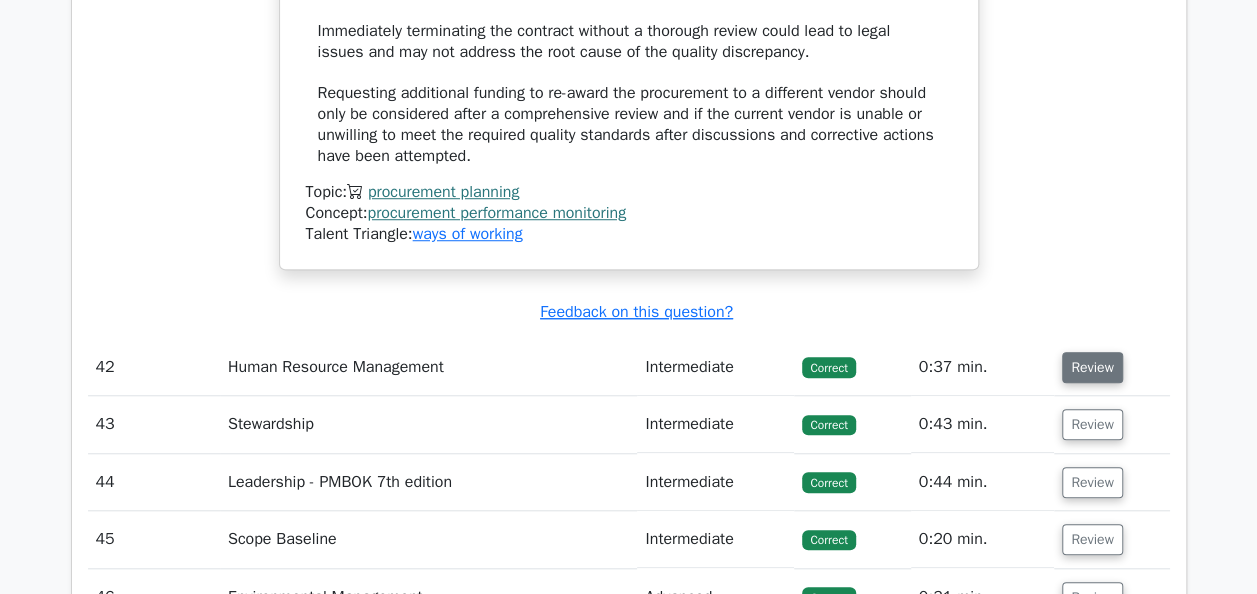 click on "Review" at bounding box center [1092, 367] 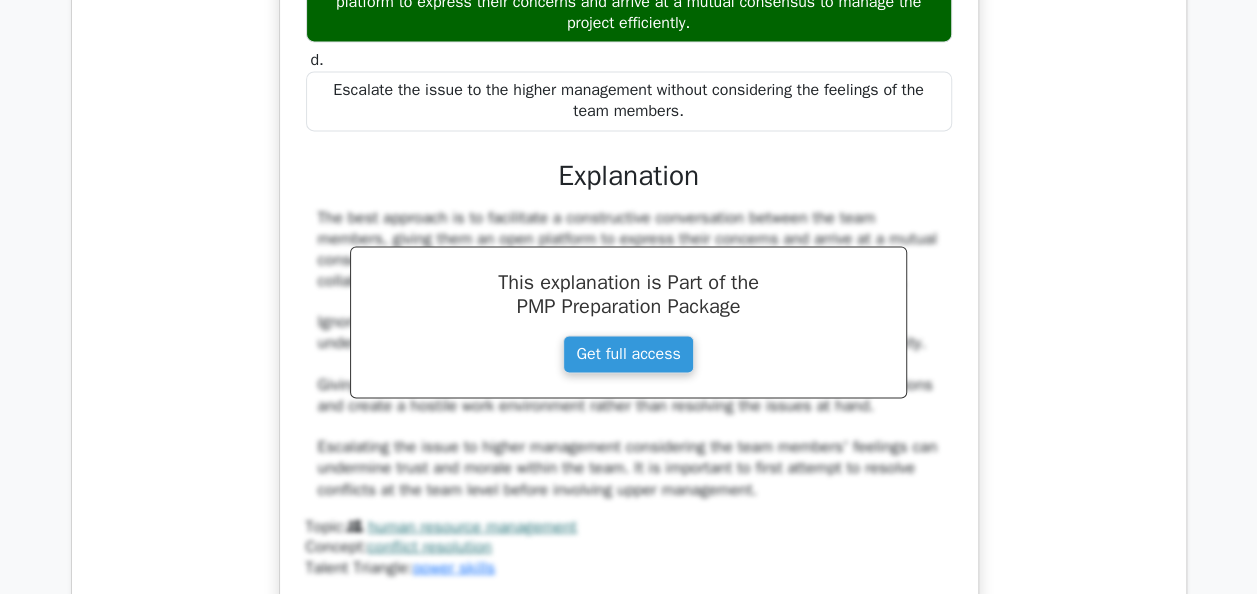 scroll, scrollTop: 46680, scrollLeft: 0, axis: vertical 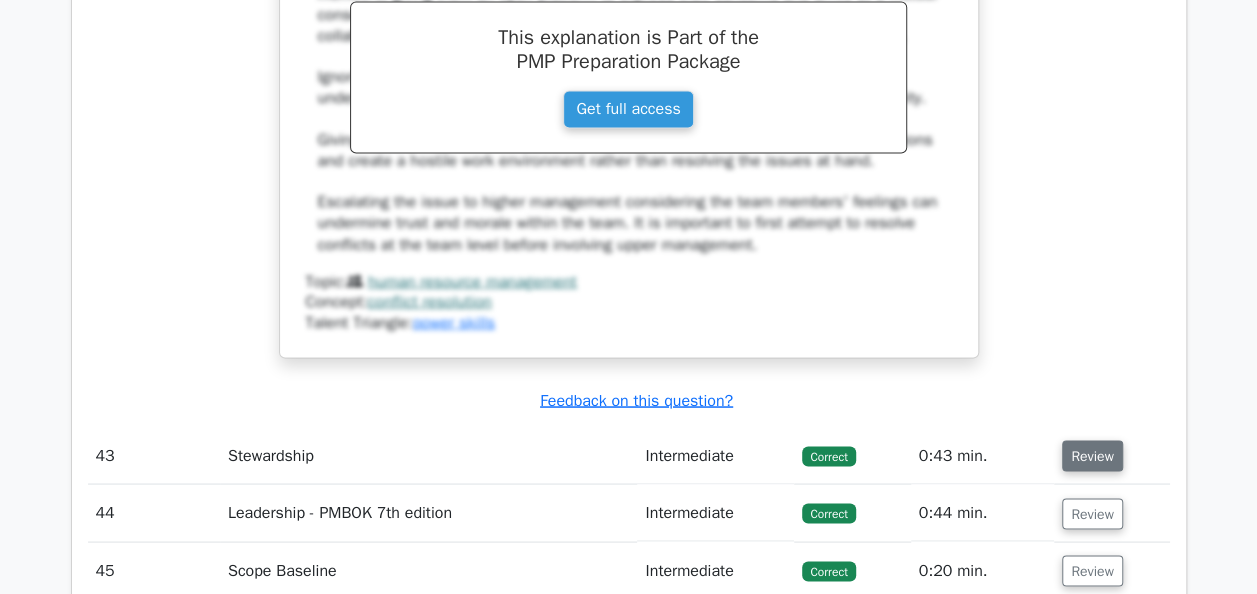 click on "Review" at bounding box center (1092, 455) 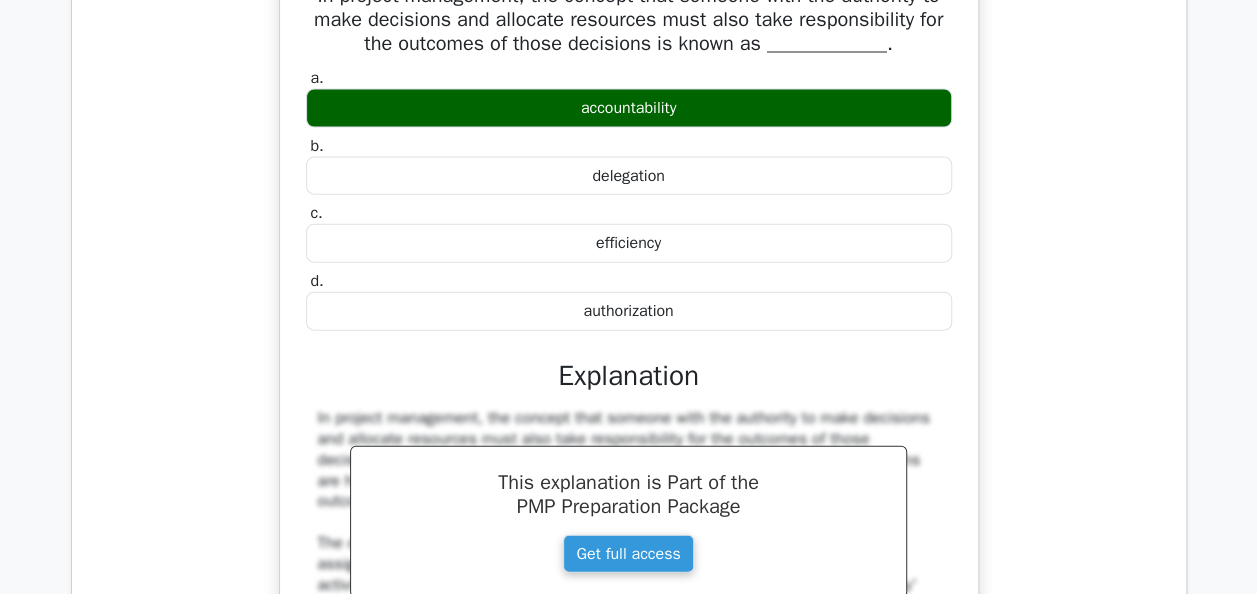 scroll, scrollTop: 47780, scrollLeft: 0, axis: vertical 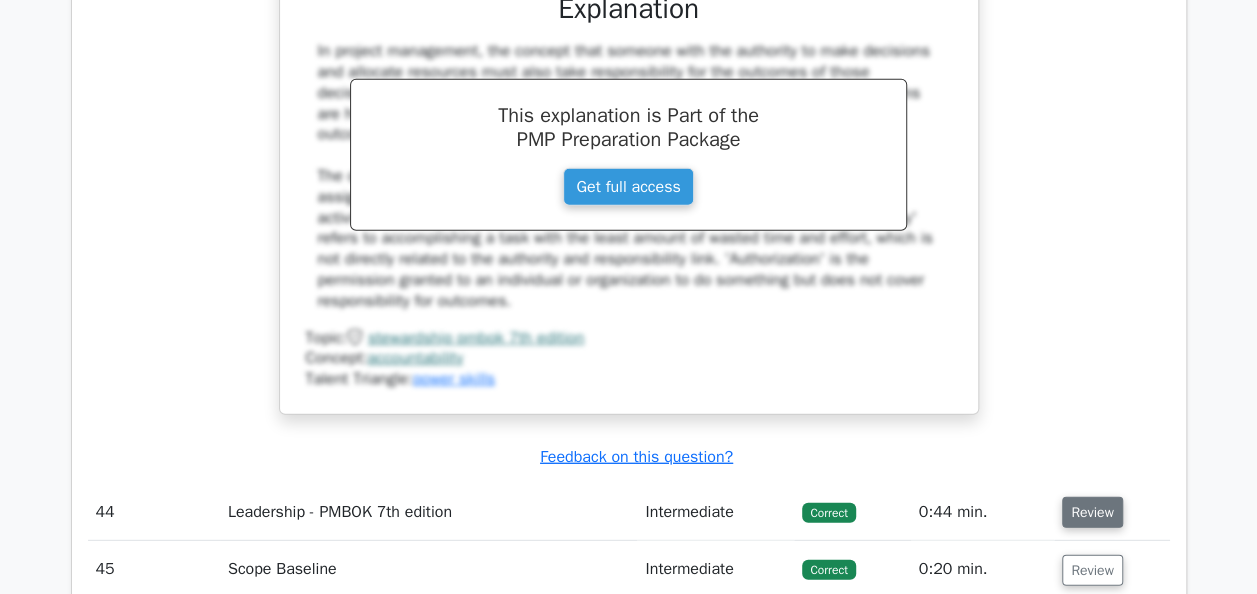 click on "Review" at bounding box center [1092, 512] 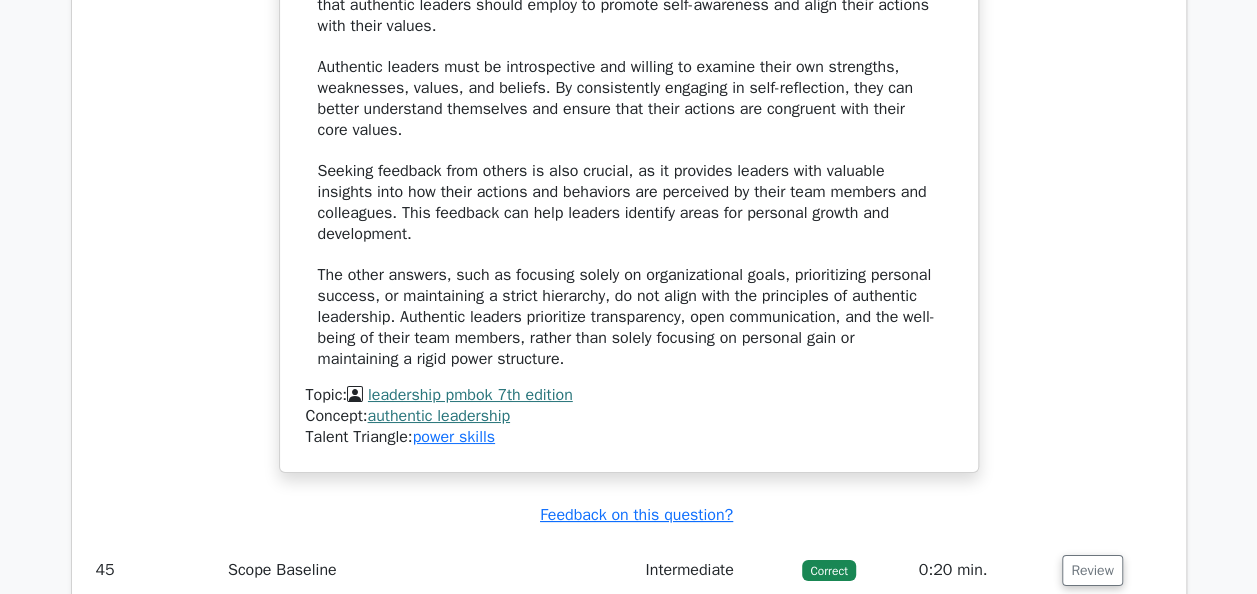 scroll, scrollTop: 48980, scrollLeft: 0, axis: vertical 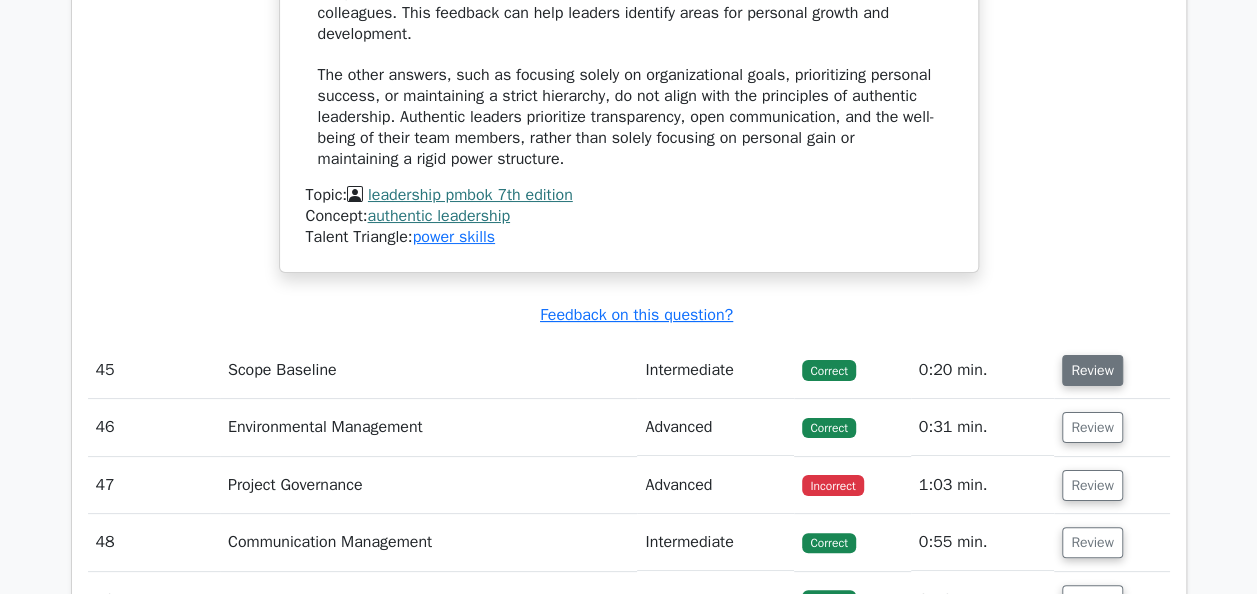 click on "Review" at bounding box center [1092, 370] 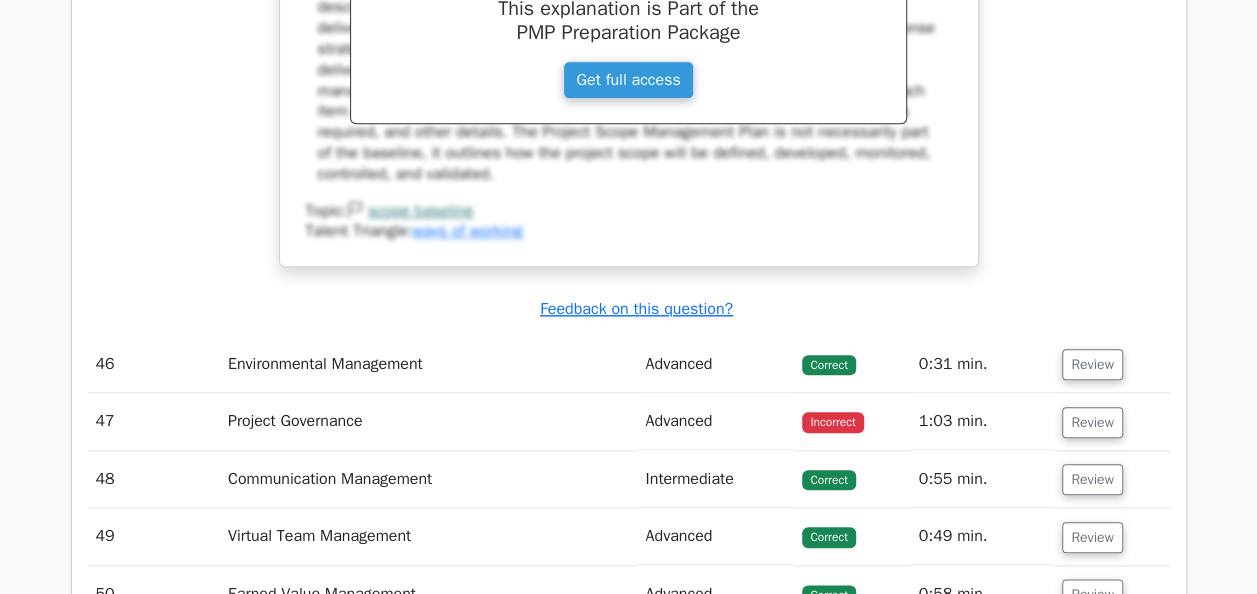 scroll, scrollTop: 49880, scrollLeft: 0, axis: vertical 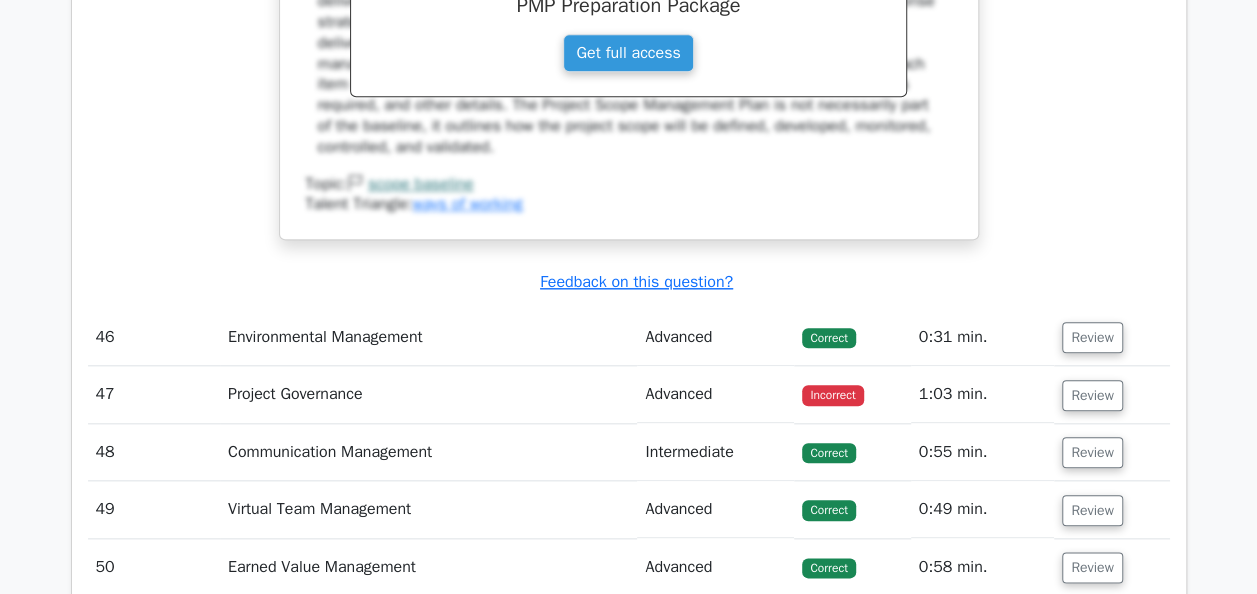 click on "Review" at bounding box center [1111, 337] 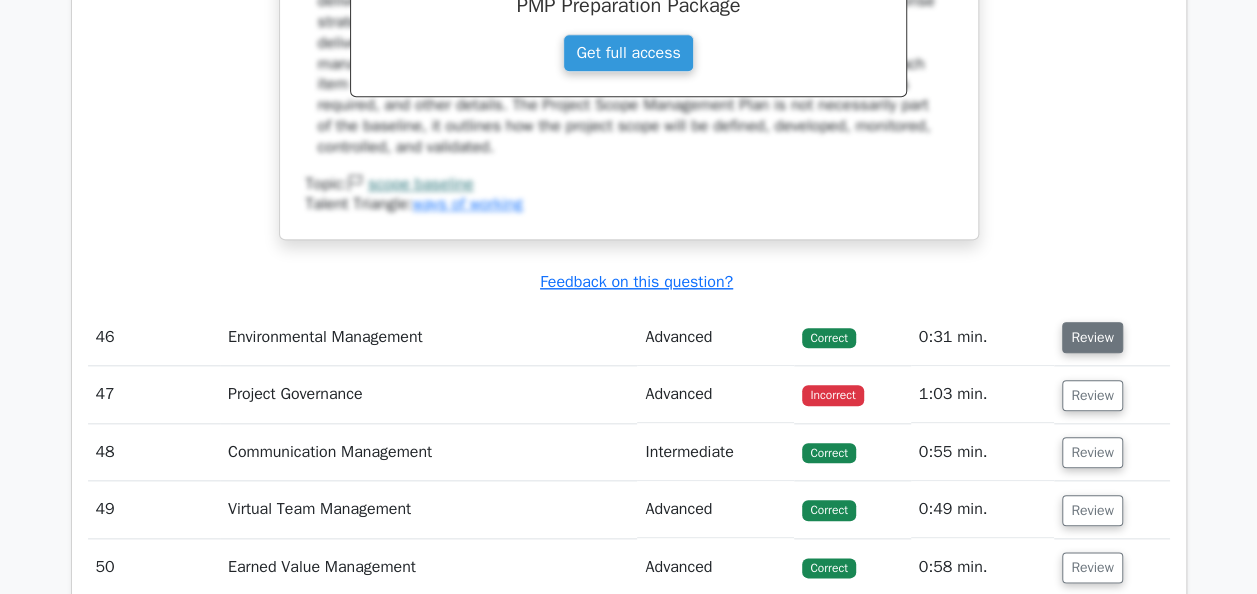click on "Review" at bounding box center (1092, 337) 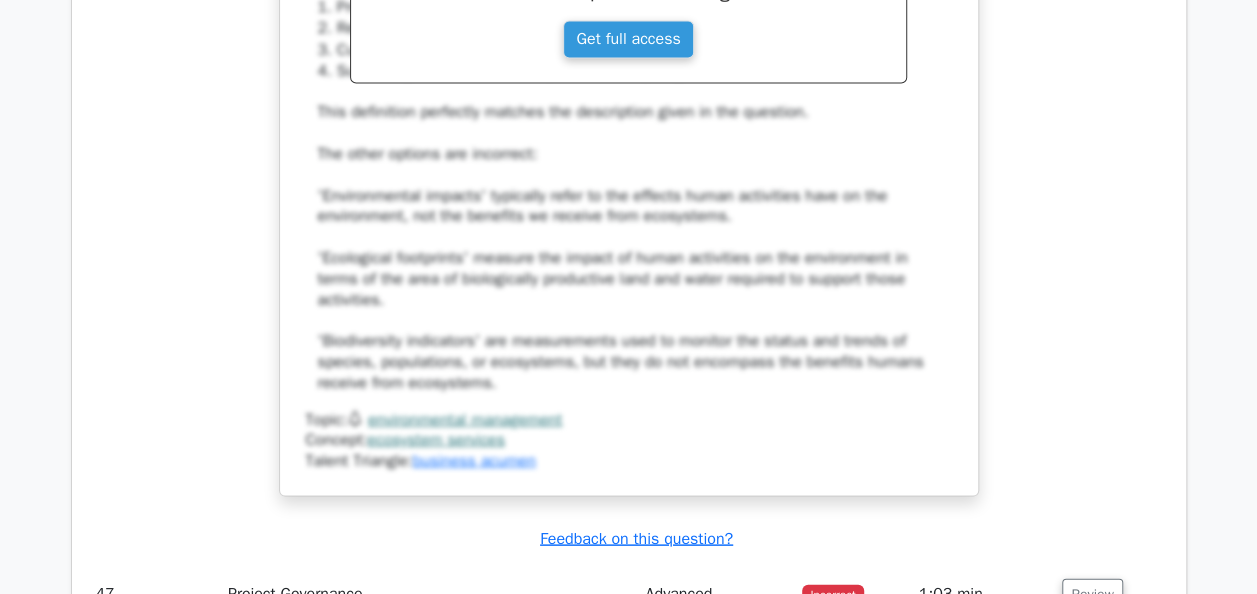 scroll, scrollTop: 51080, scrollLeft: 0, axis: vertical 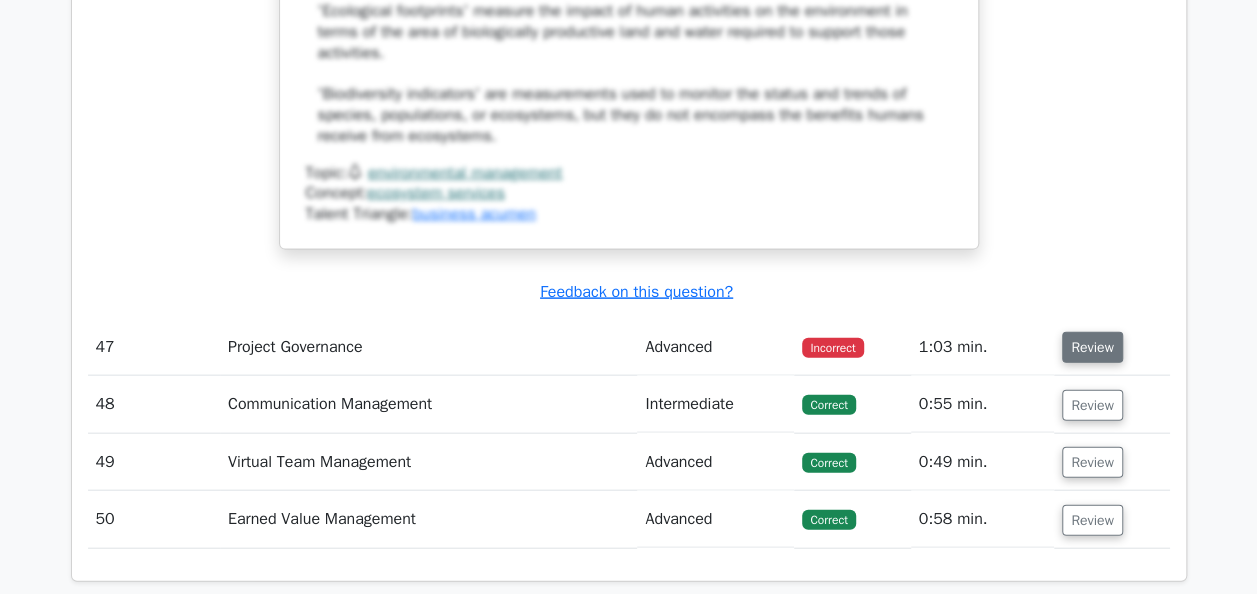 click on "Review" at bounding box center (1092, 347) 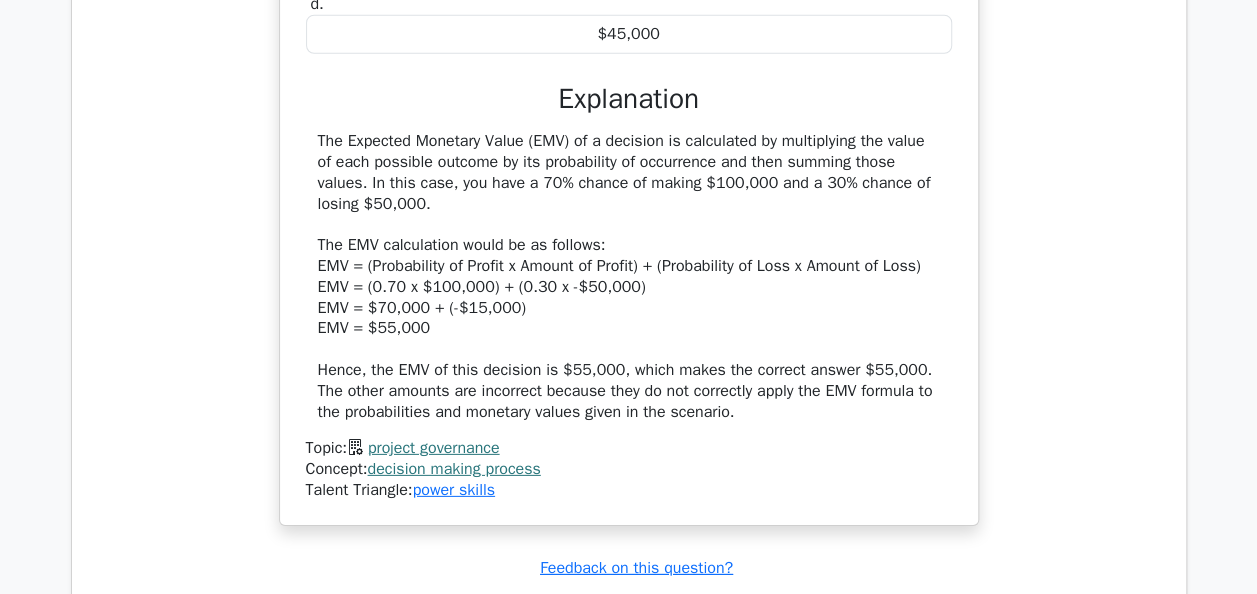 scroll, scrollTop: 51980, scrollLeft: 0, axis: vertical 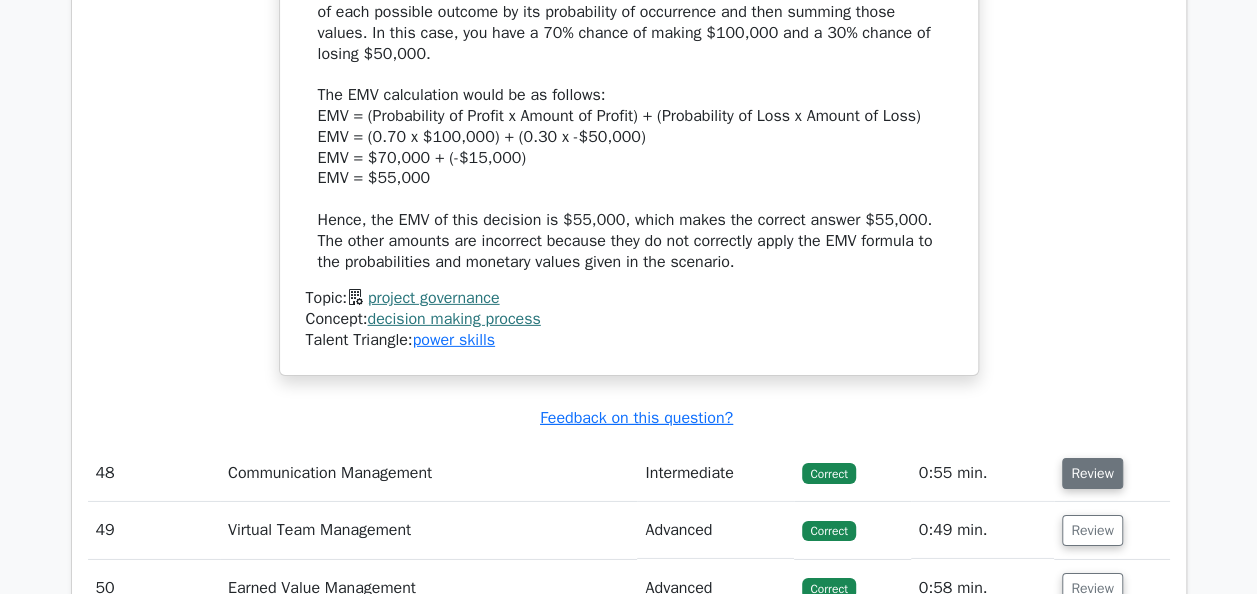 click on "Review" at bounding box center [1092, 473] 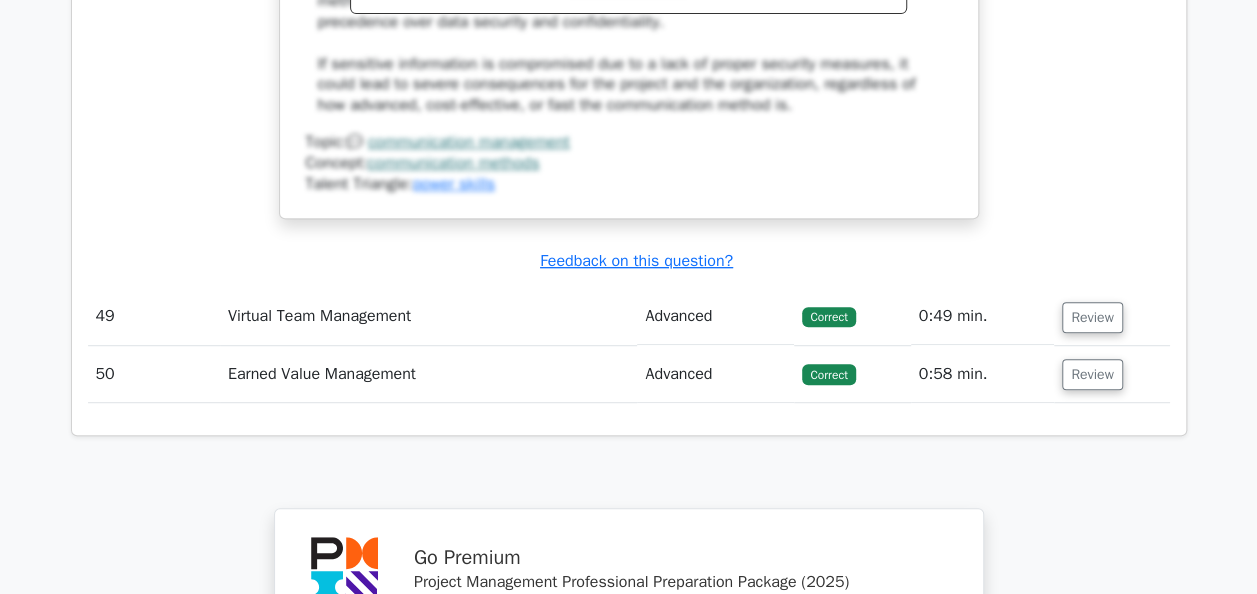 scroll, scrollTop: 53380, scrollLeft: 0, axis: vertical 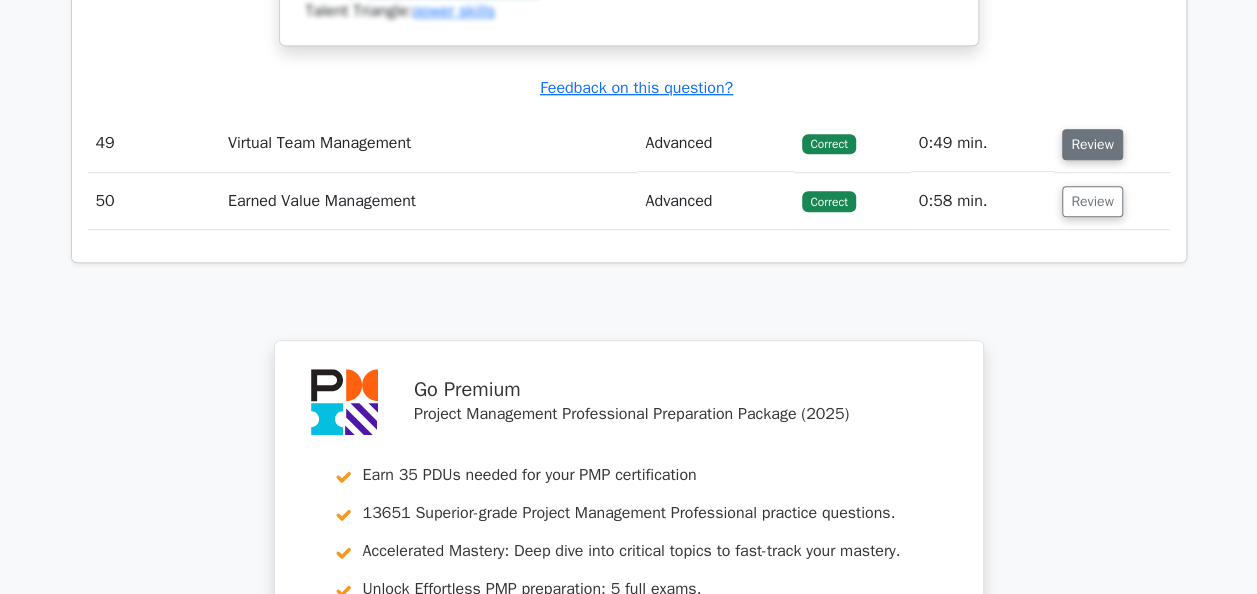 click on "Review" at bounding box center [1092, 144] 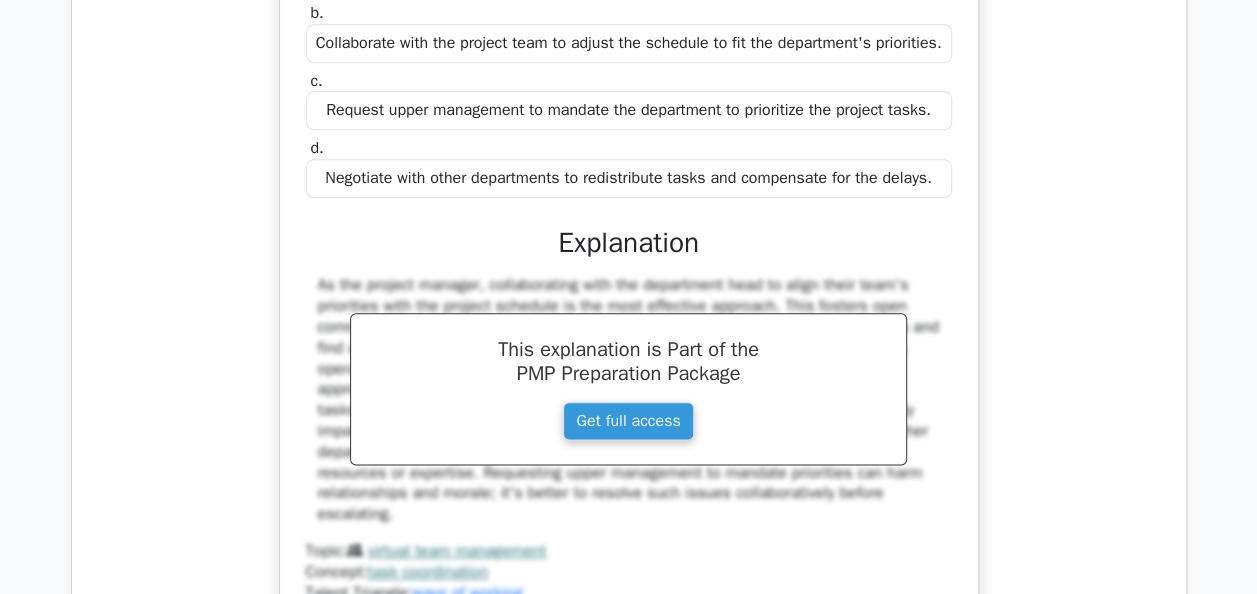 scroll, scrollTop: 54080, scrollLeft: 0, axis: vertical 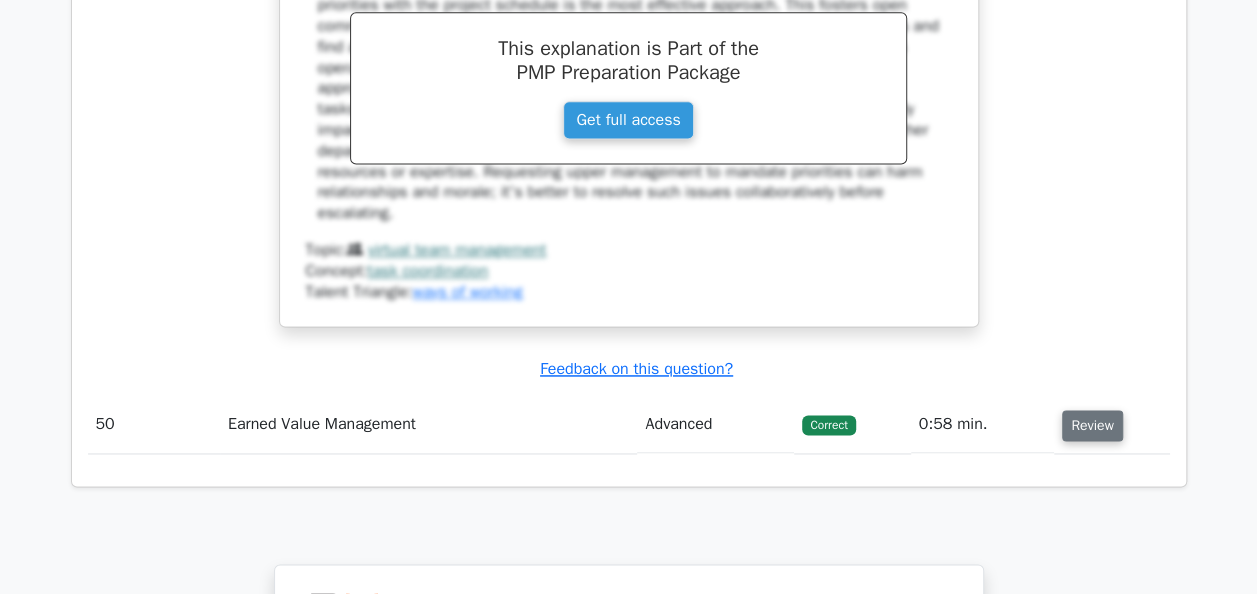 click on "Review" at bounding box center [1092, 425] 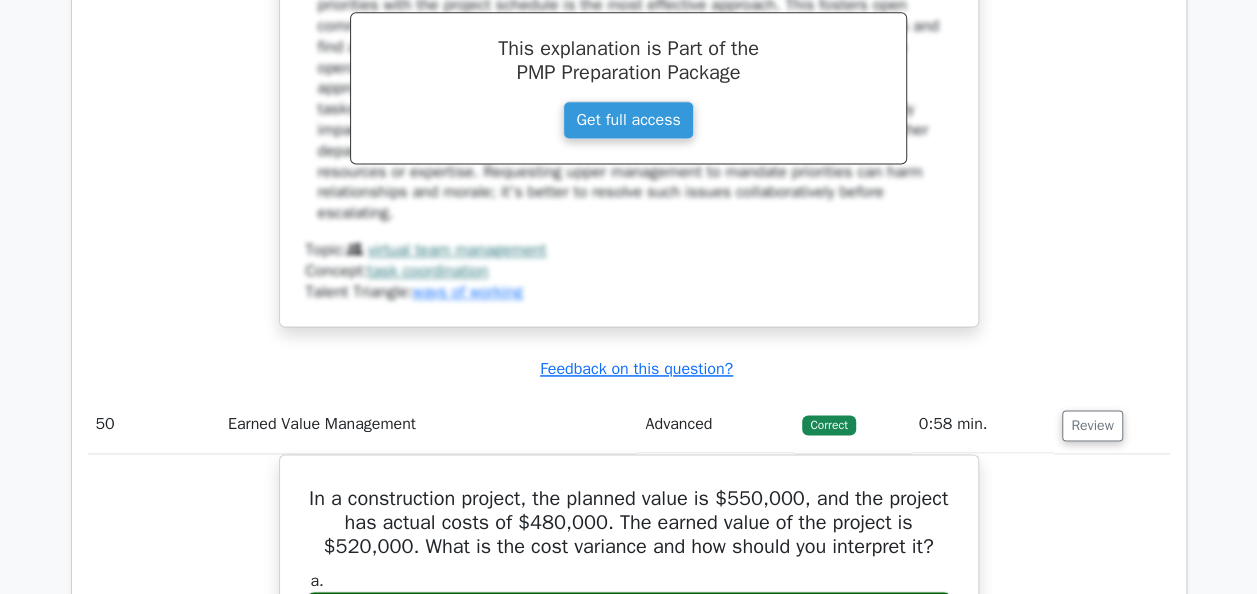 scroll, scrollTop: 54580, scrollLeft: 0, axis: vertical 